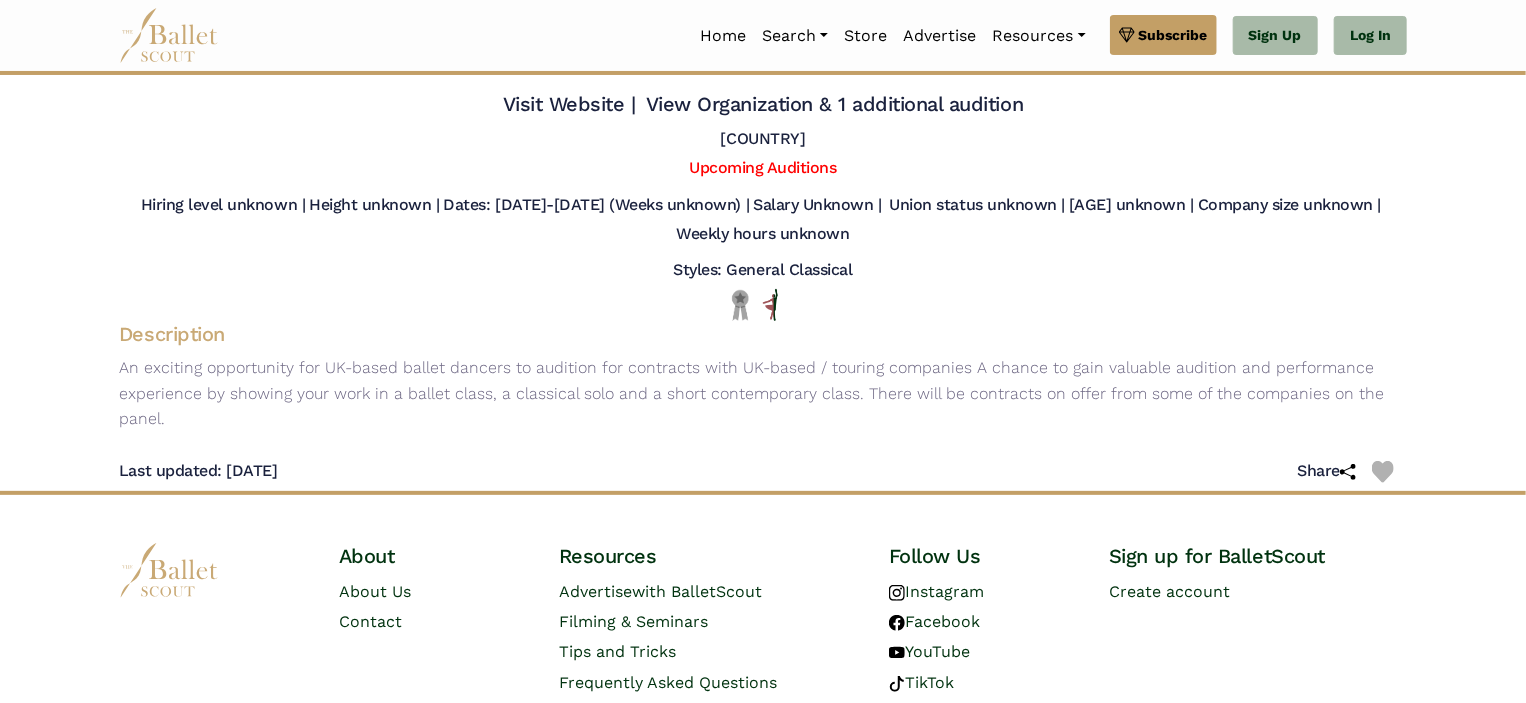 scroll, scrollTop: 0, scrollLeft: 0, axis: both 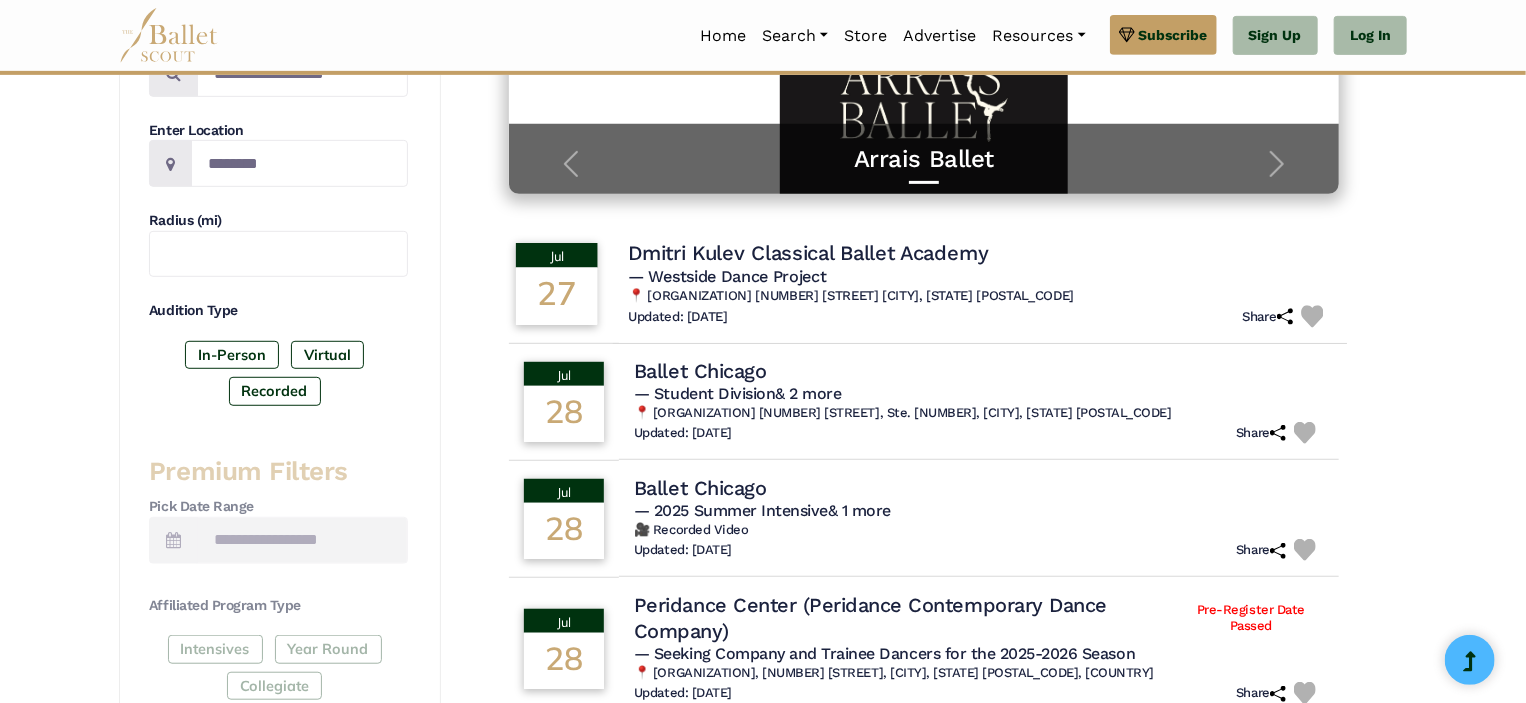 click on "Dmitri Kulev Classical Ballet Academy" at bounding box center [808, 253] 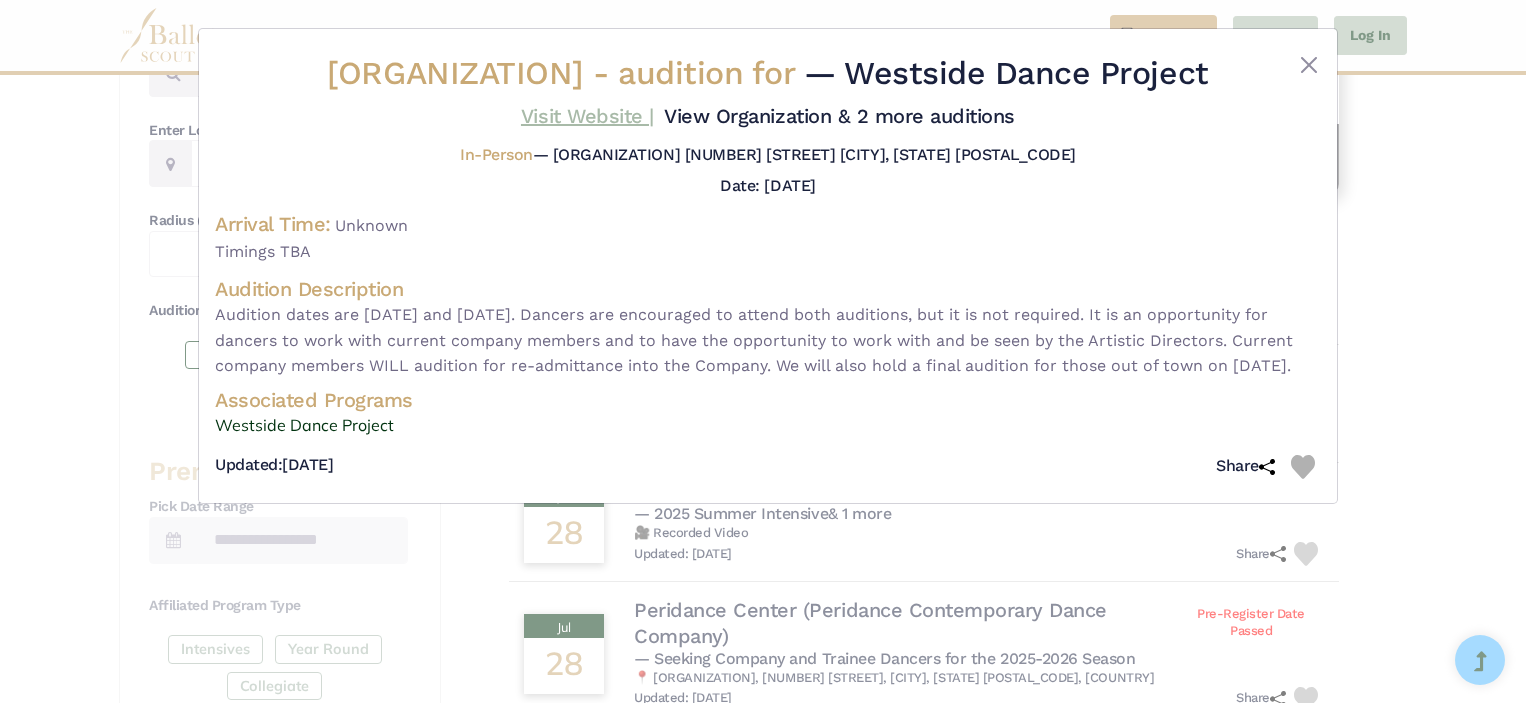 click on "Visit Website |" at bounding box center (587, 116) 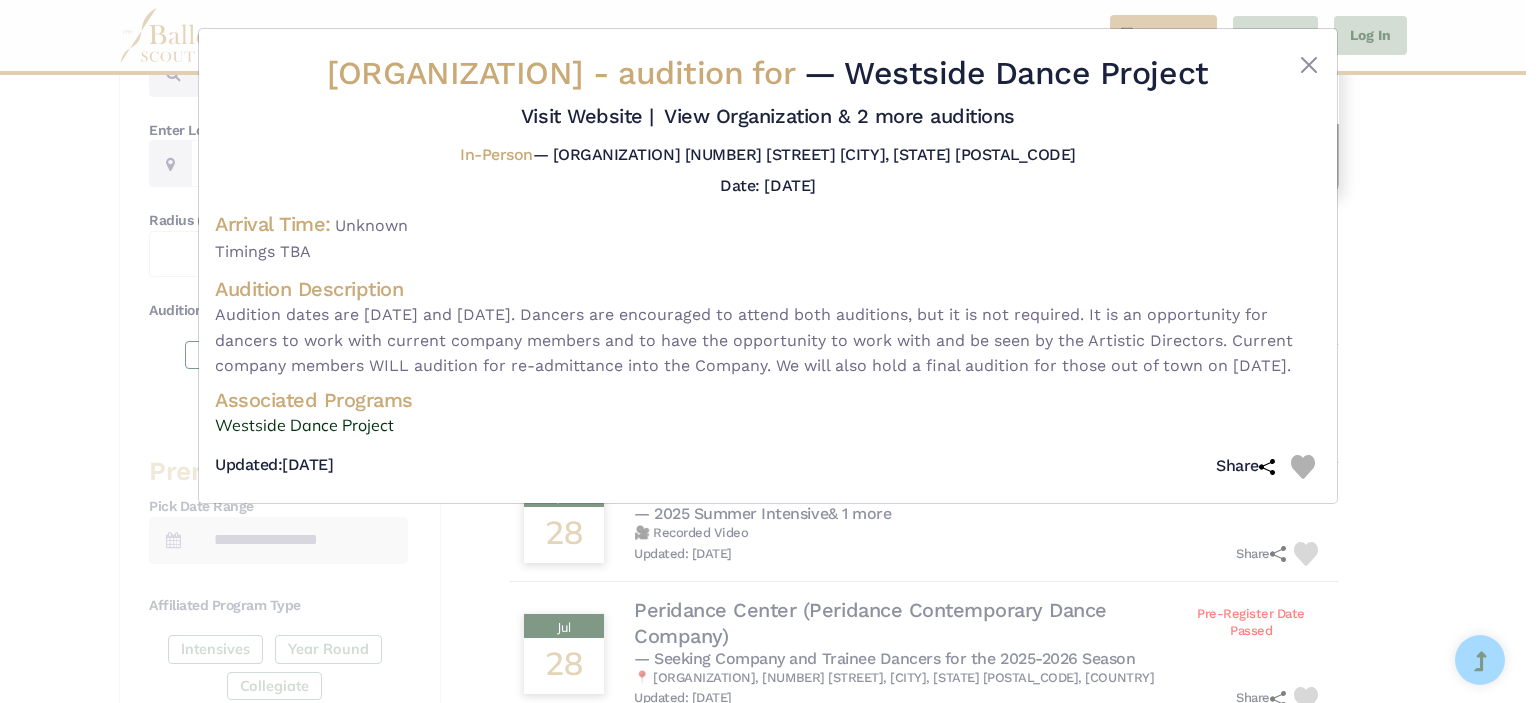 click on "Dmitri Kulev Classical Ballet Academy
-
audition for
— Westside Dance Project
Visit Website |" at bounding box center [768, 351] 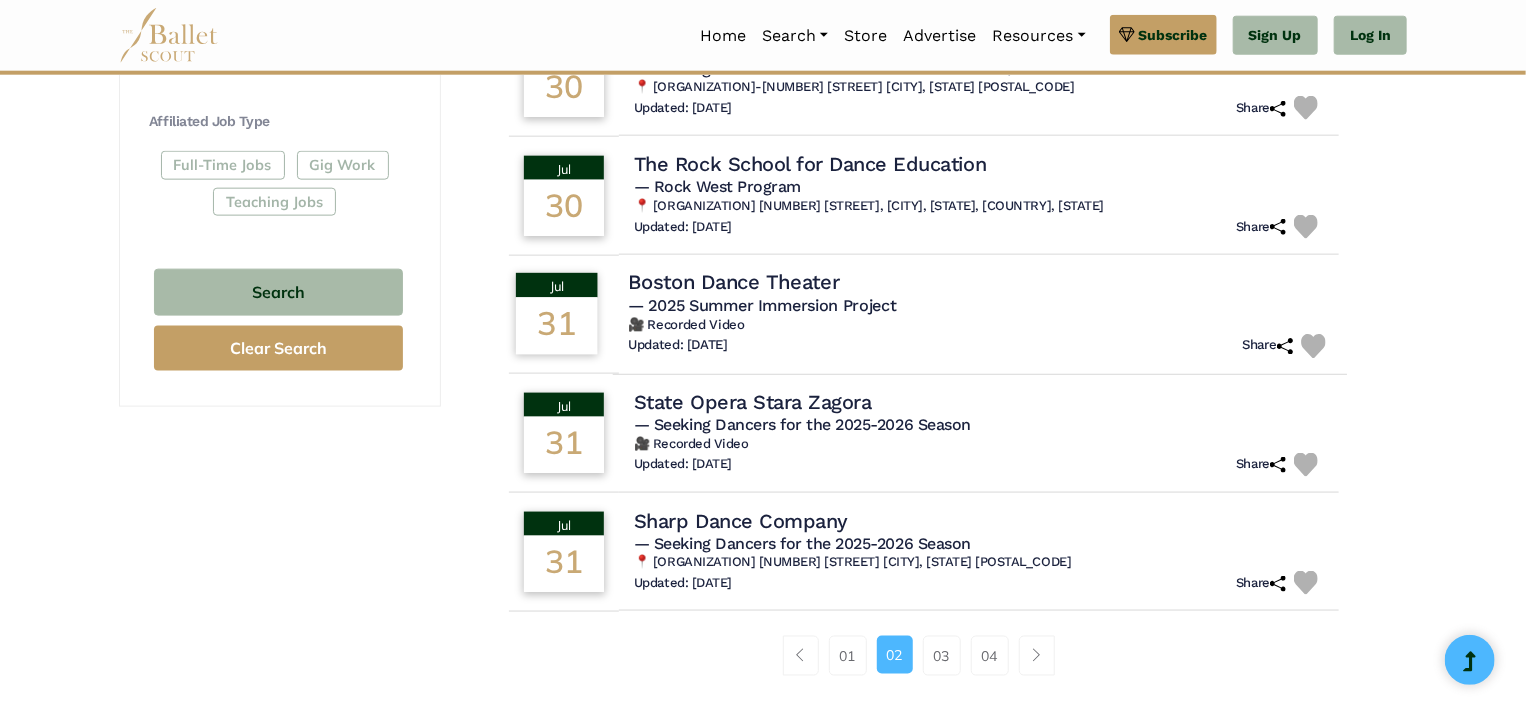 scroll, scrollTop: 1159, scrollLeft: 0, axis: vertical 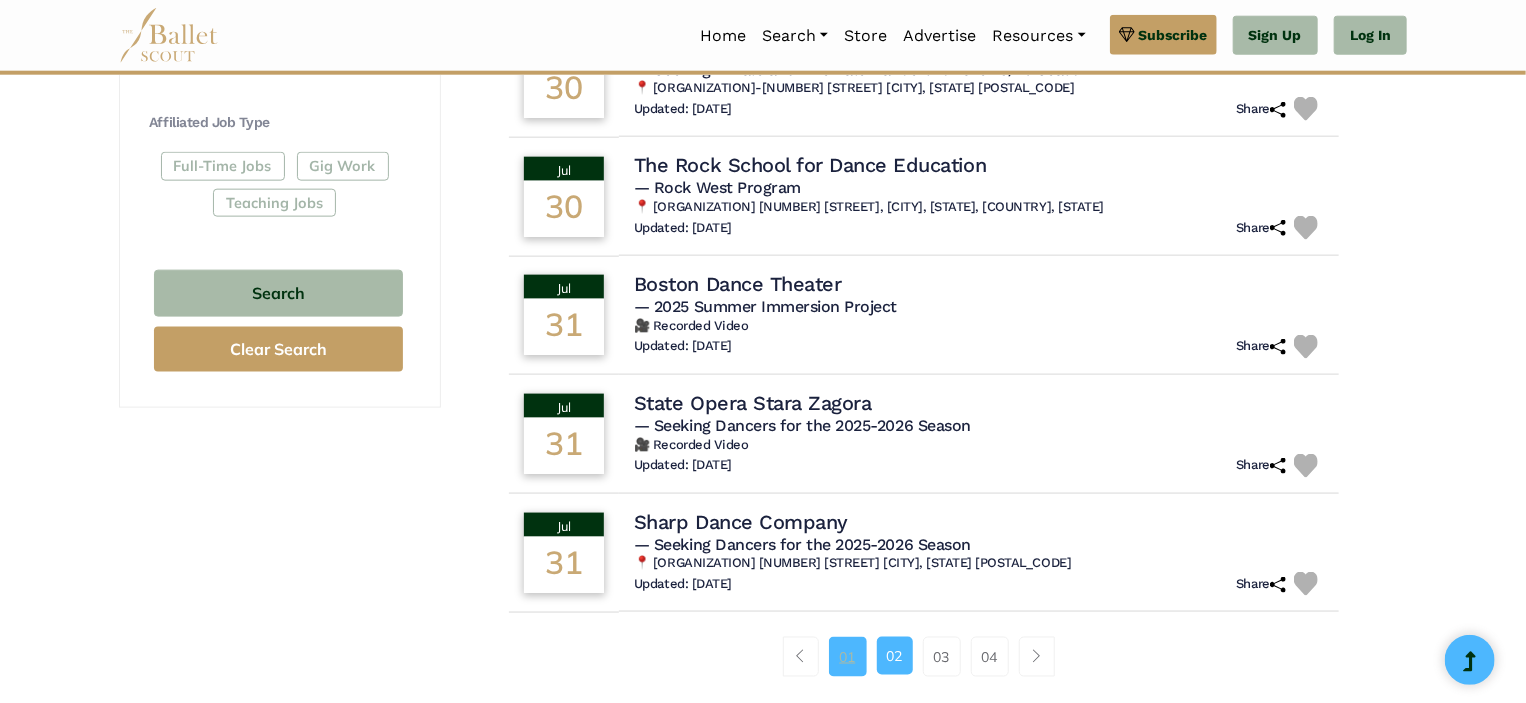 click on "01" at bounding box center [848, 657] 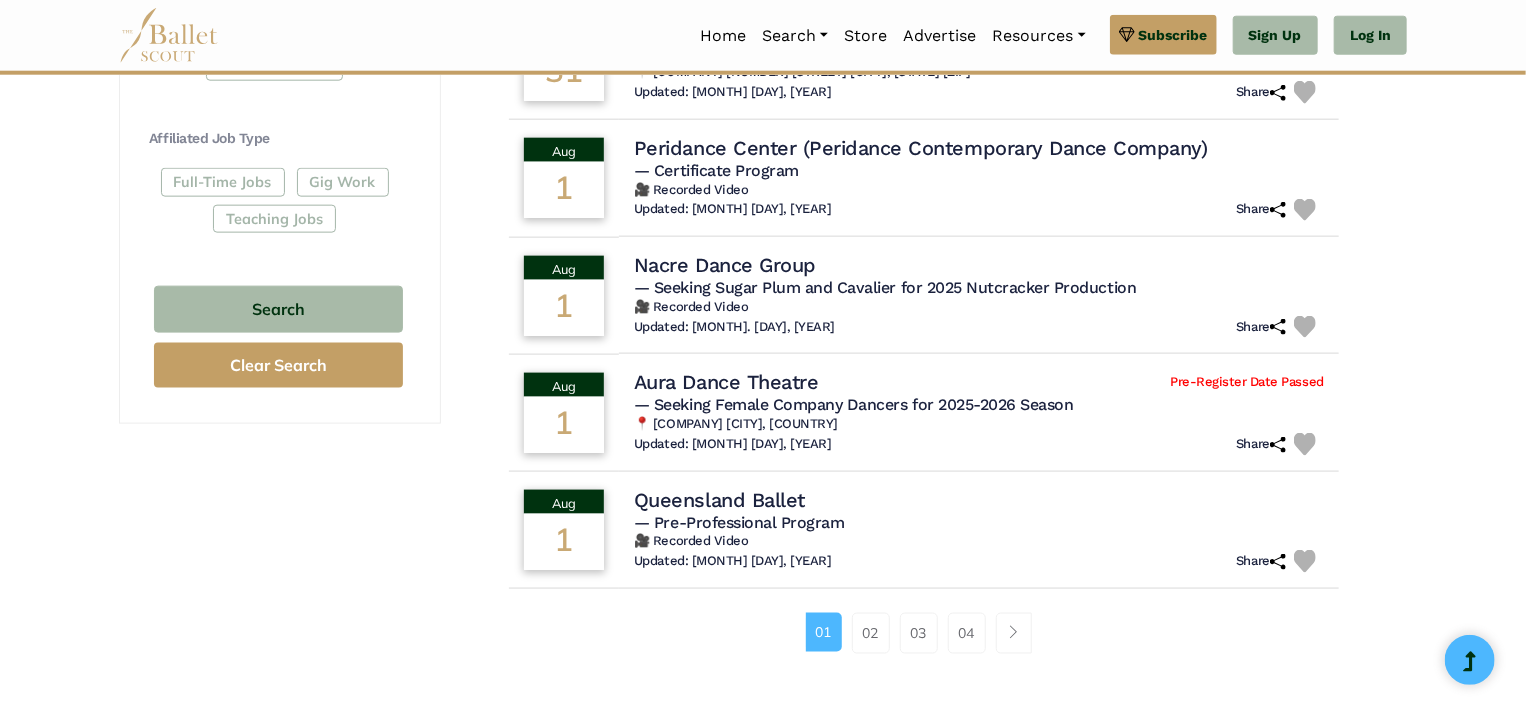 scroll, scrollTop: 1207, scrollLeft: 0, axis: vertical 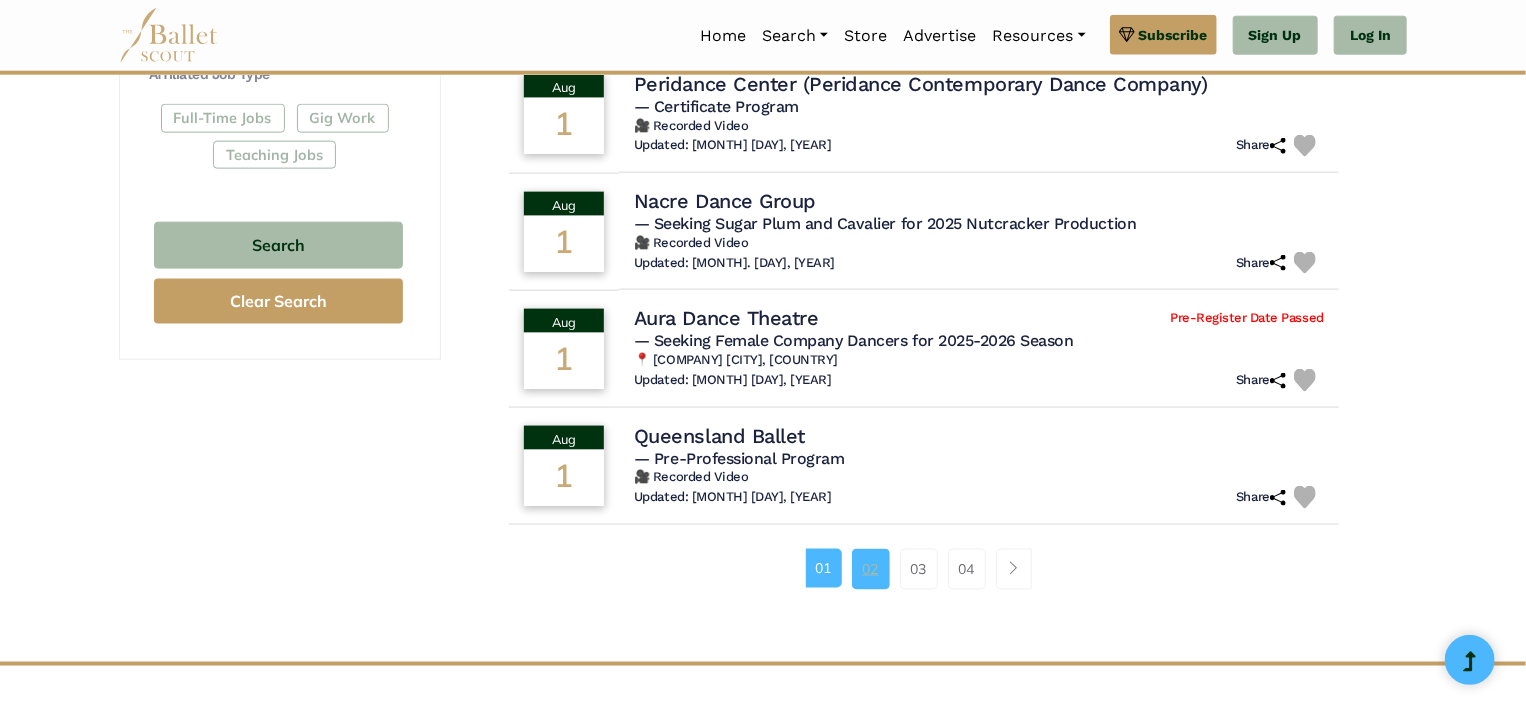 click on "02" at bounding box center (871, 569) 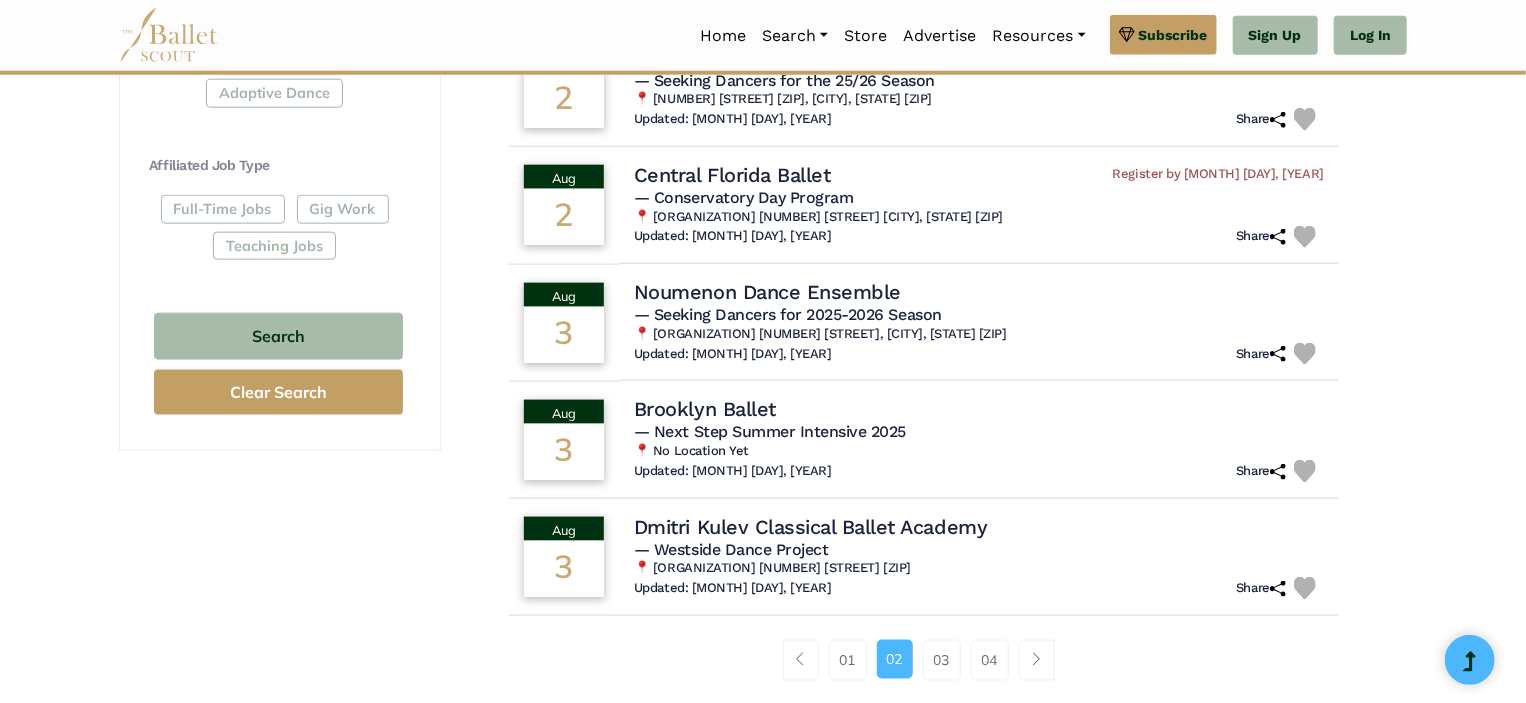 scroll, scrollTop: 1132, scrollLeft: 0, axis: vertical 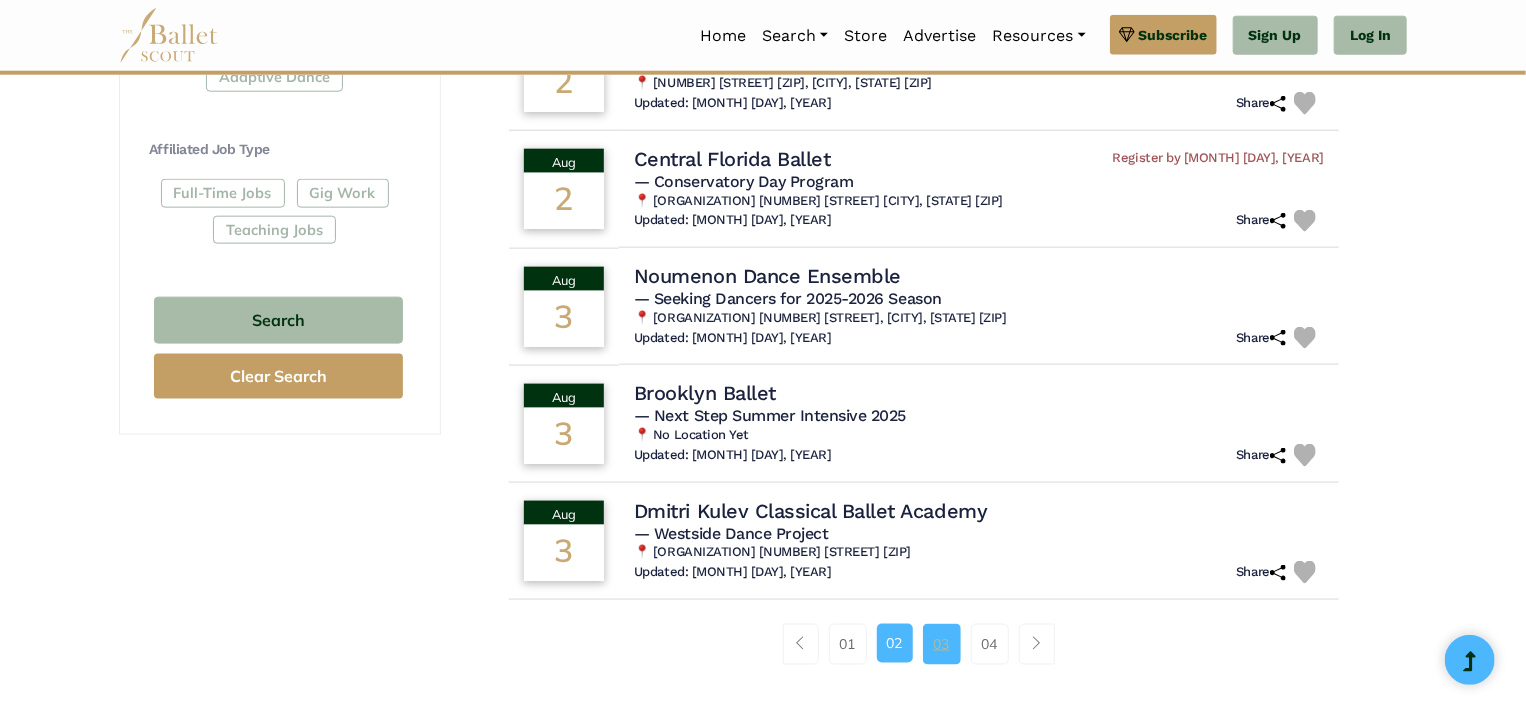 click on "03" at bounding box center (942, 644) 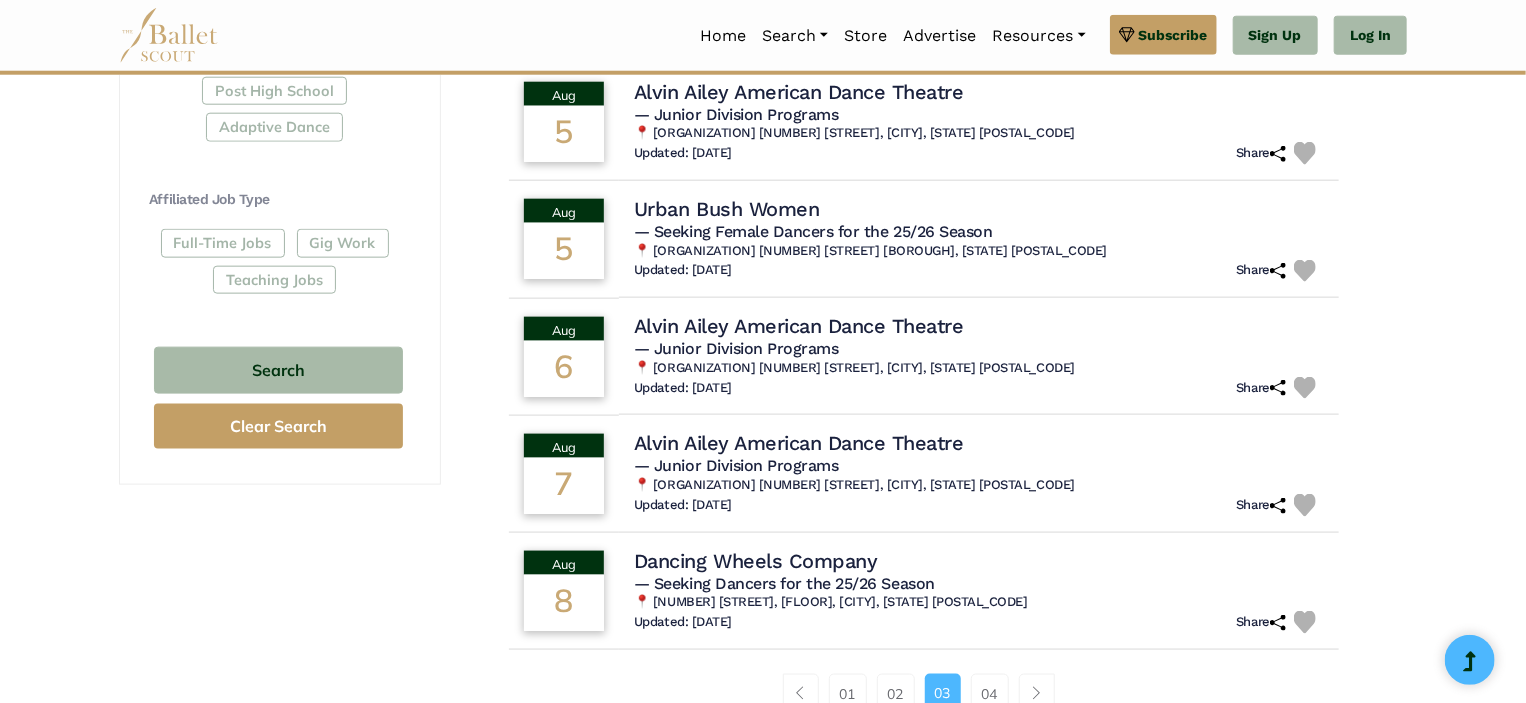 scroll, scrollTop: 1368, scrollLeft: 0, axis: vertical 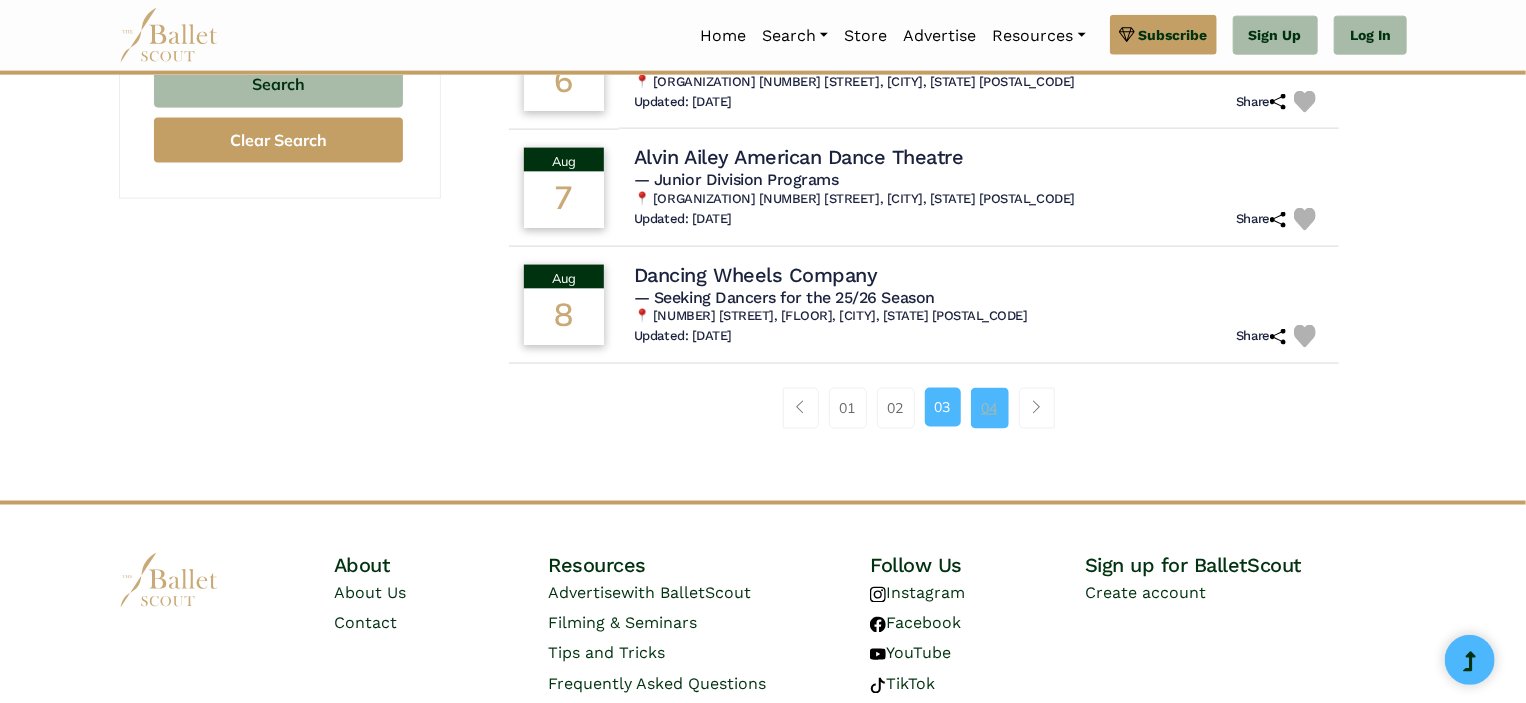 click on "04" at bounding box center [990, 408] 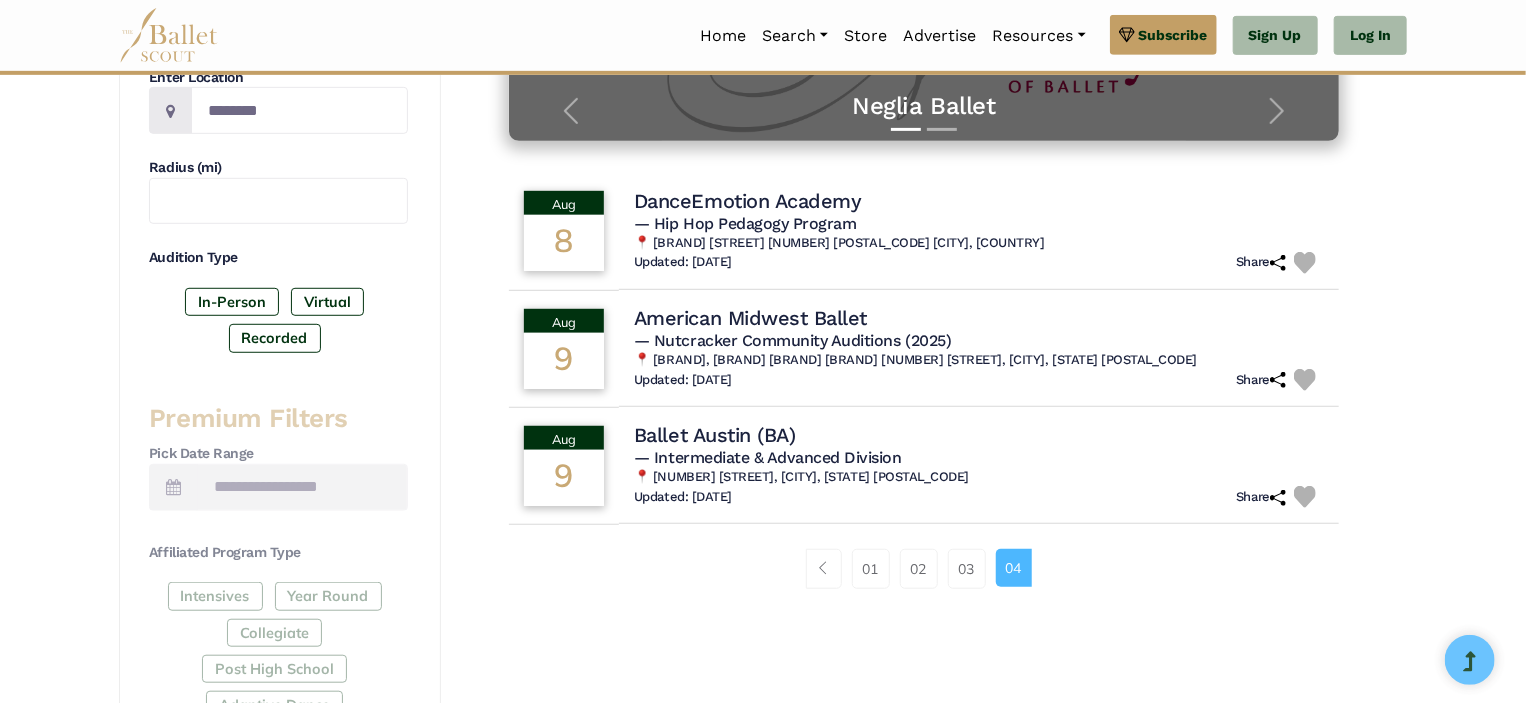 scroll, scrollTop: 504, scrollLeft: 0, axis: vertical 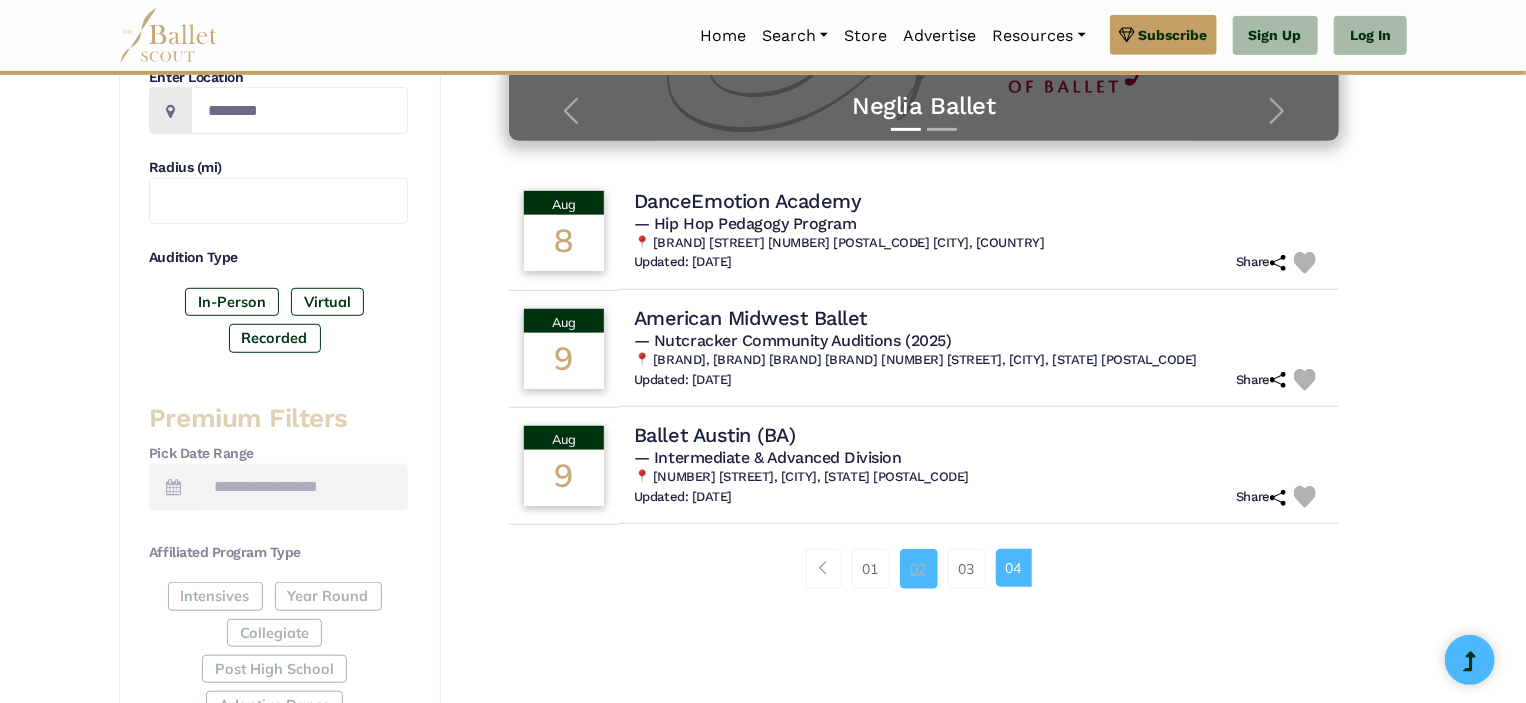 click on "02" at bounding box center [919, 569] 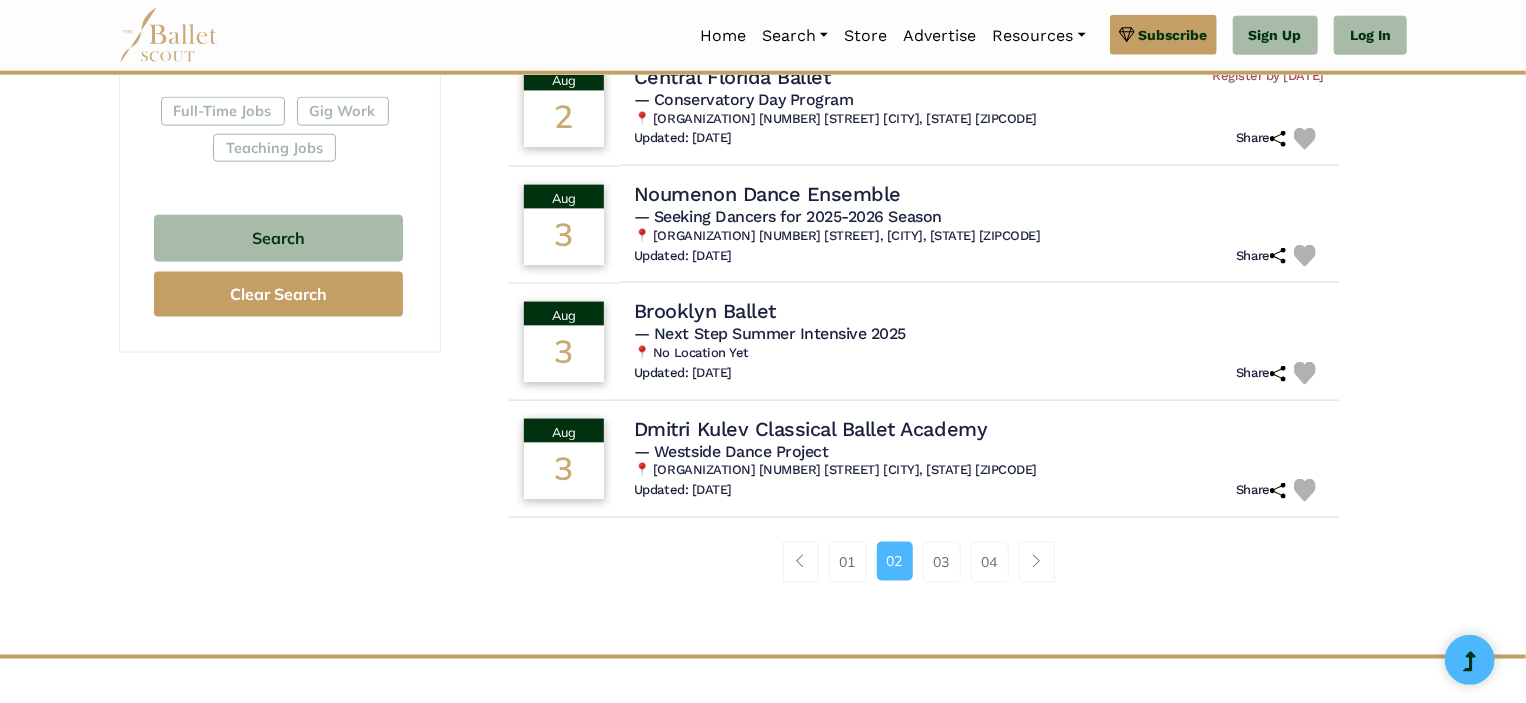 scroll, scrollTop: 1236, scrollLeft: 0, axis: vertical 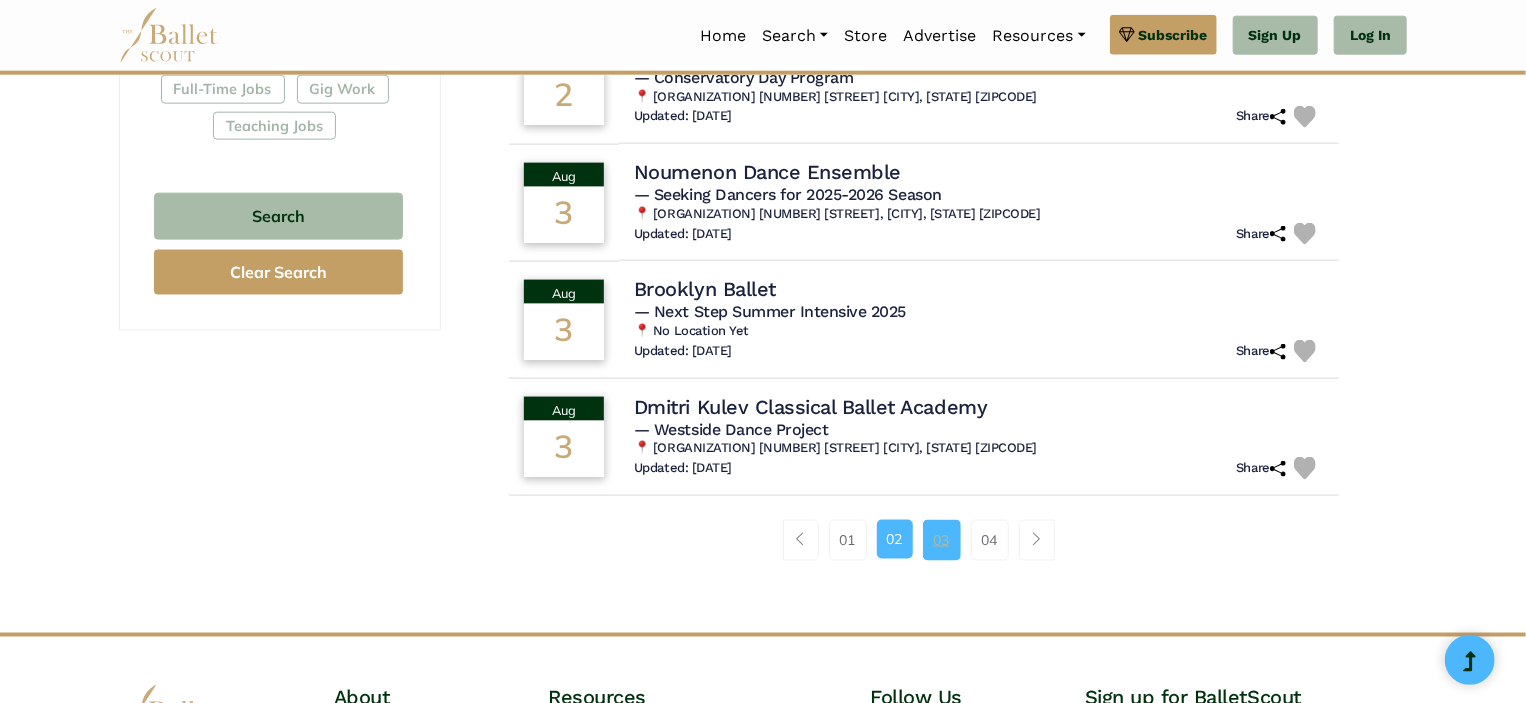 click on "03" at bounding box center (942, 540) 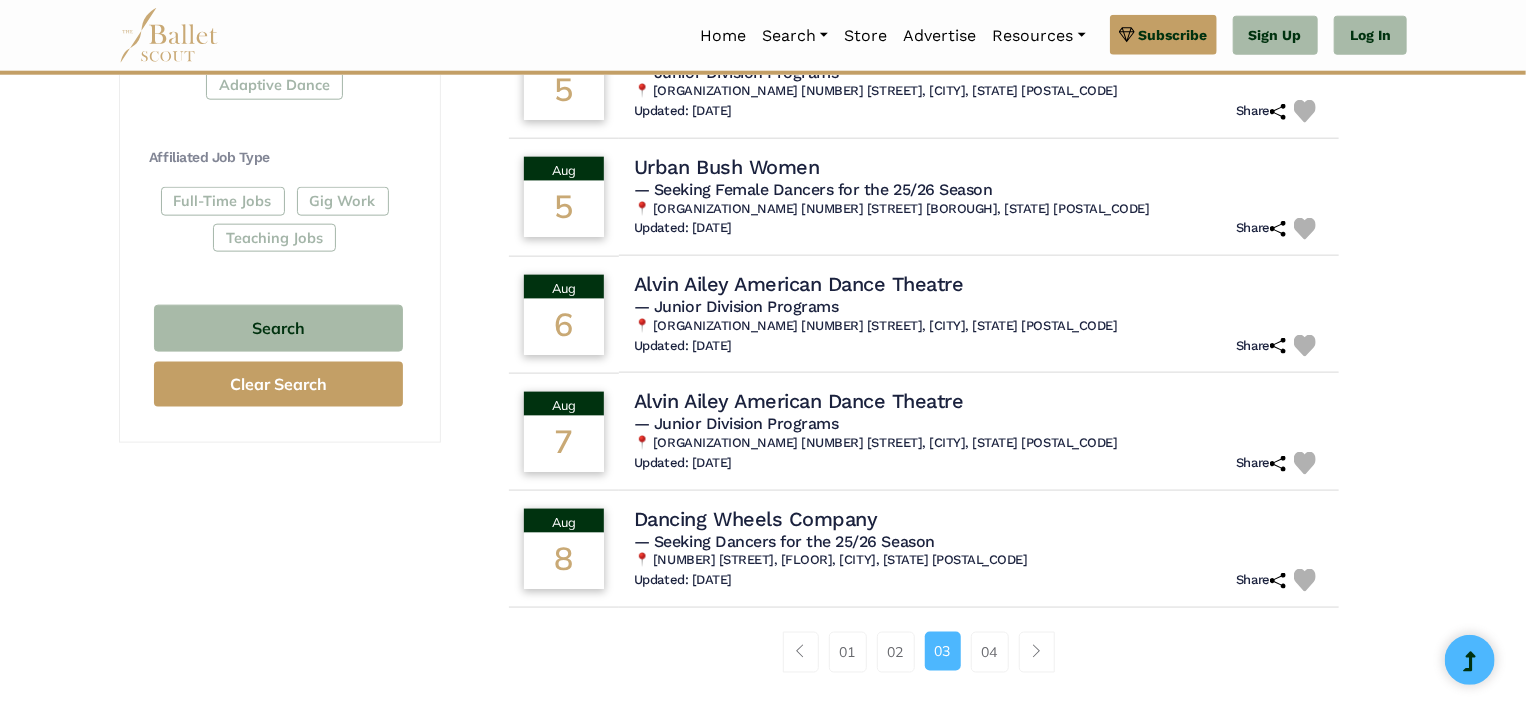 scroll, scrollTop: 1154, scrollLeft: 0, axis: vertical 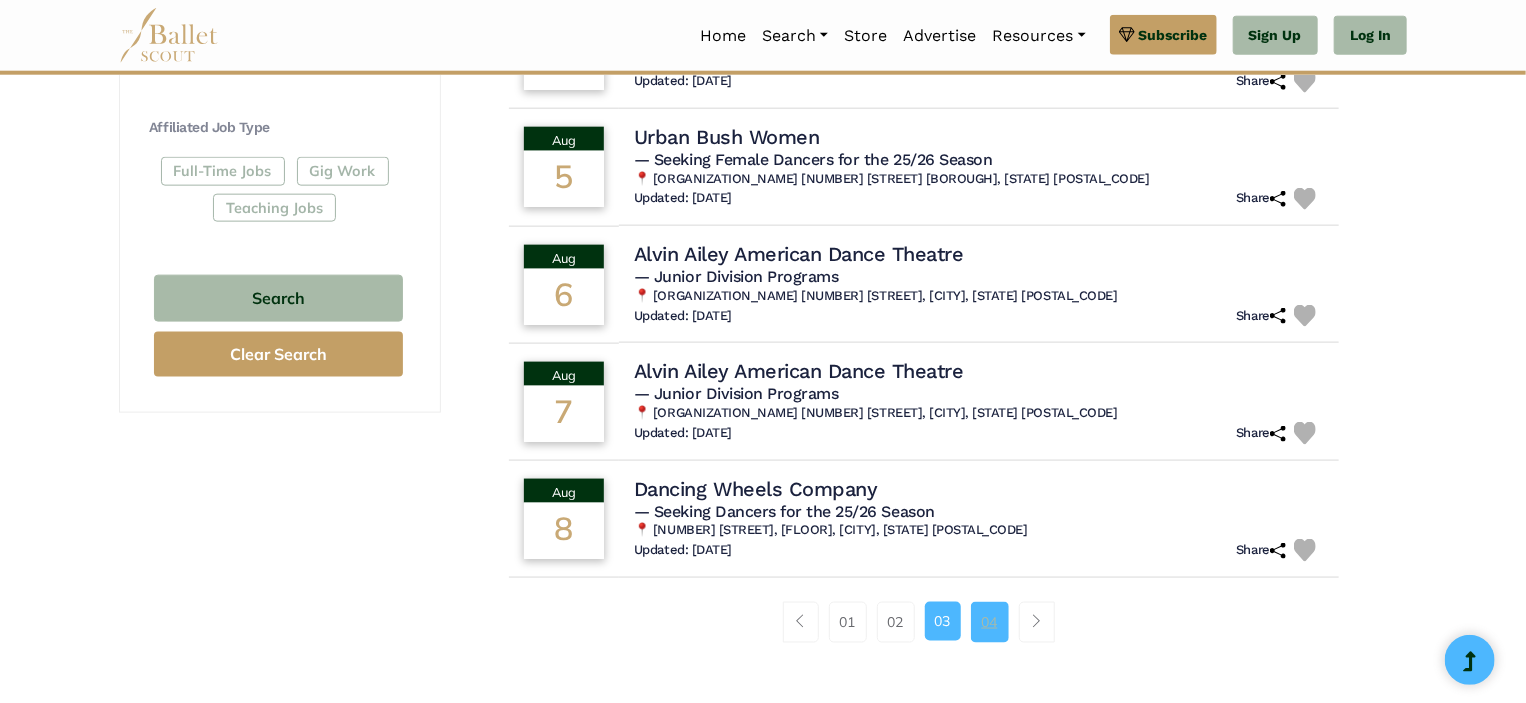 click on "04" at bounding box center (990, 622) 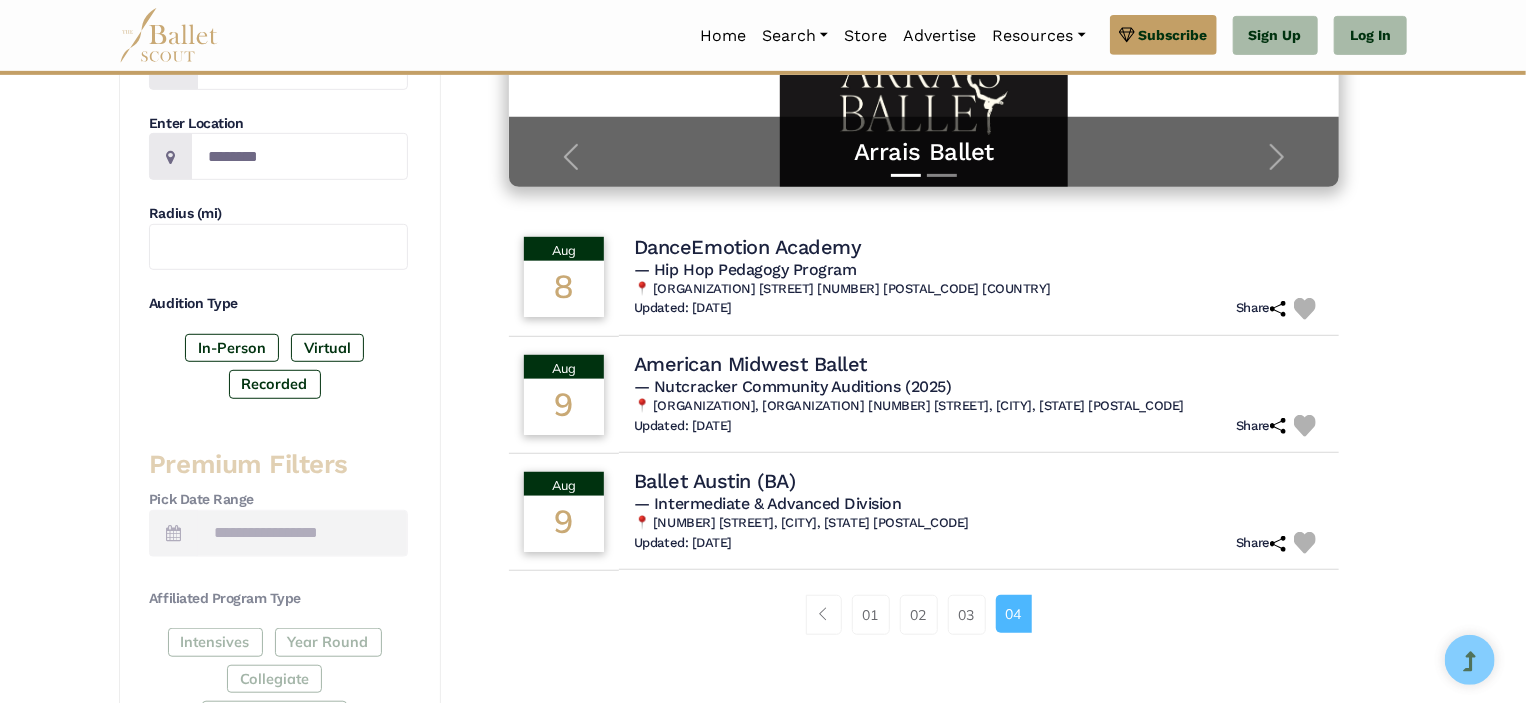 scroll, scrollTop: 456, scrollLeft: 0, axis: vertical 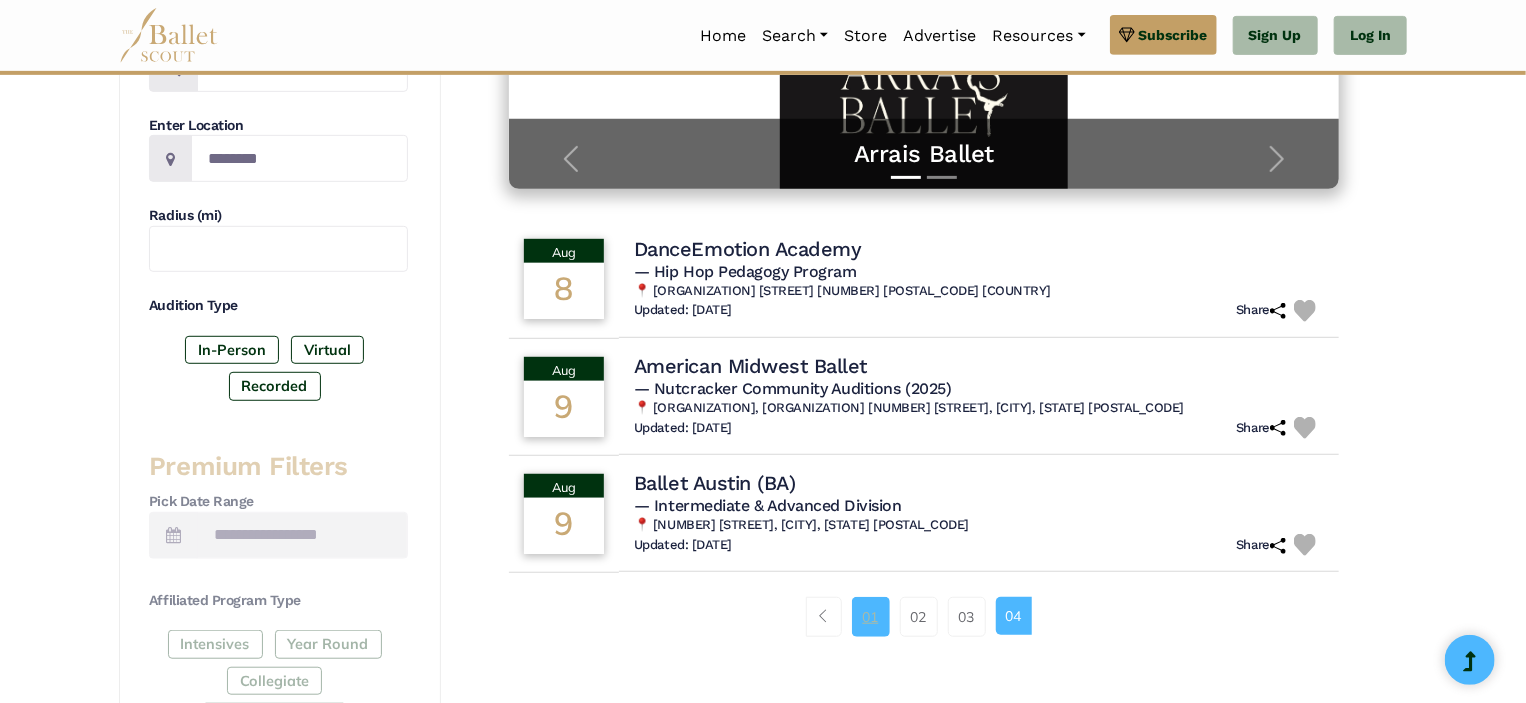 click on "01" at bounding box center (871, 617) 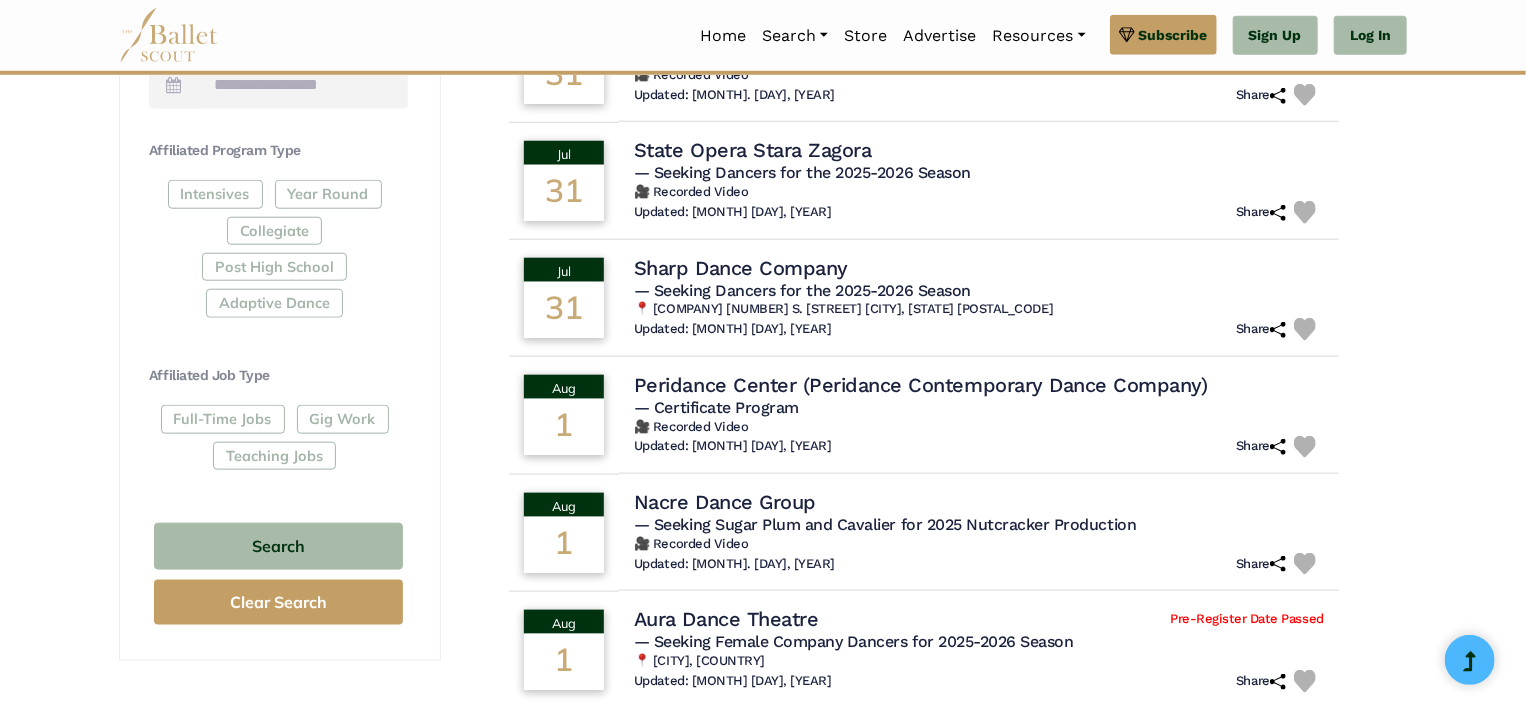 scroll, scrollTop: 910, scrollLeft: 0, axis: vertical 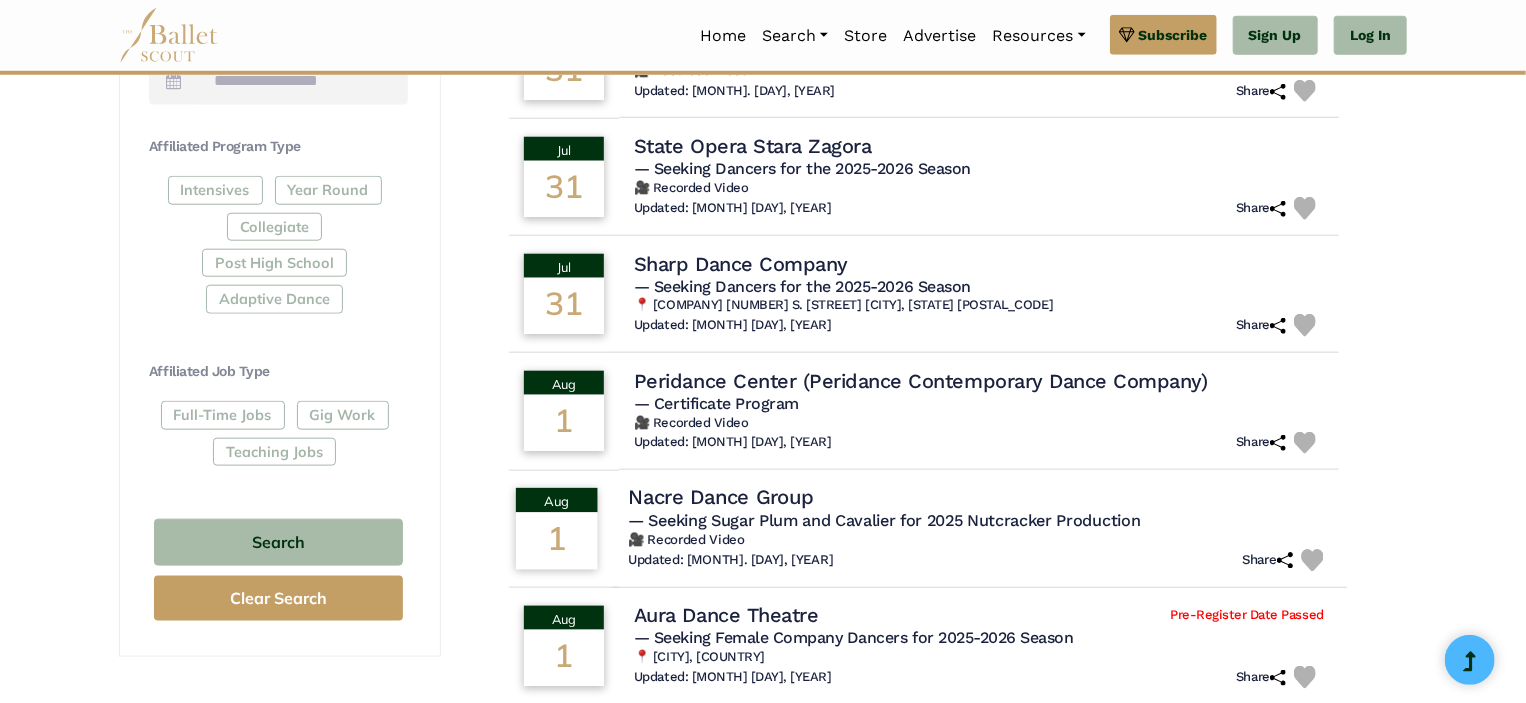 click on "Nacre Dance Group" at bounding box center [720, 497] 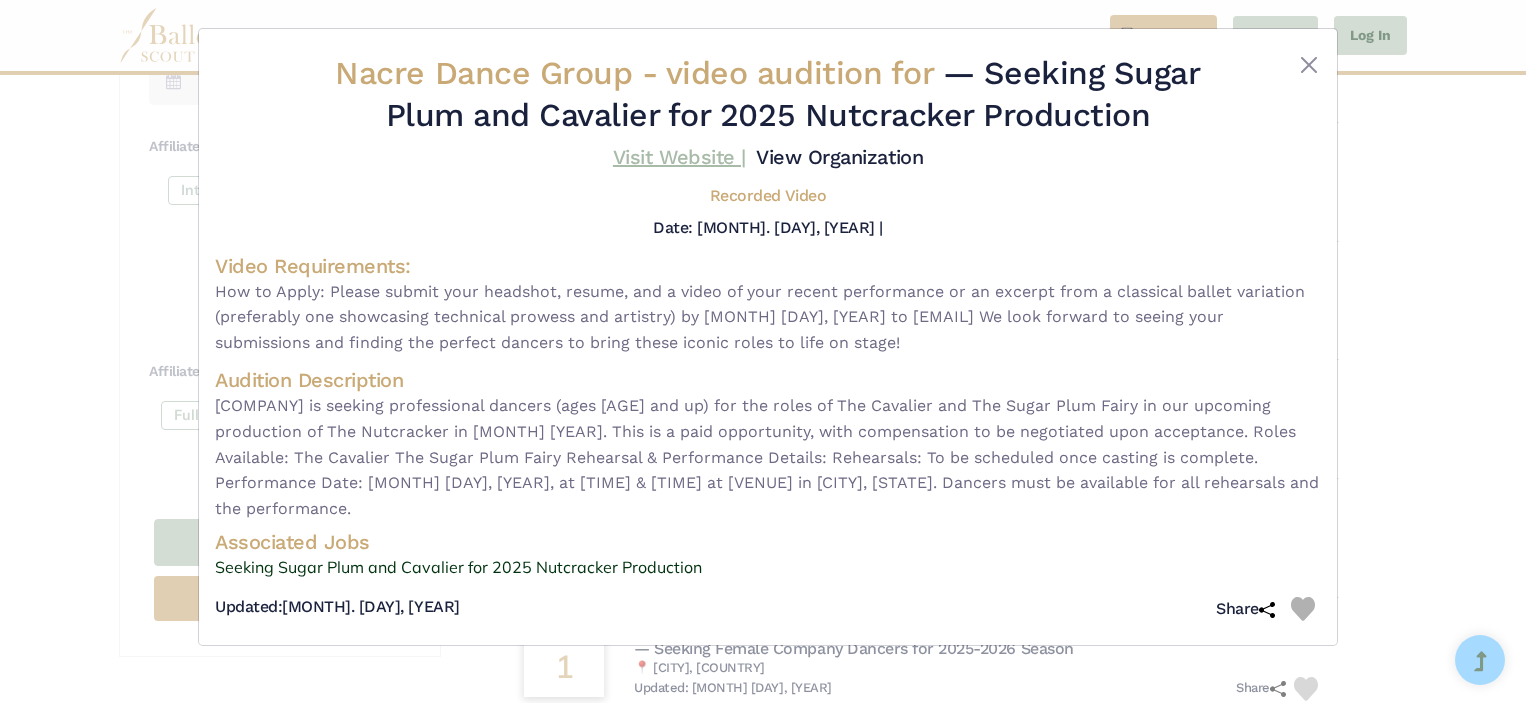 click on "Visit Website |" at bounding box center [679, 157] 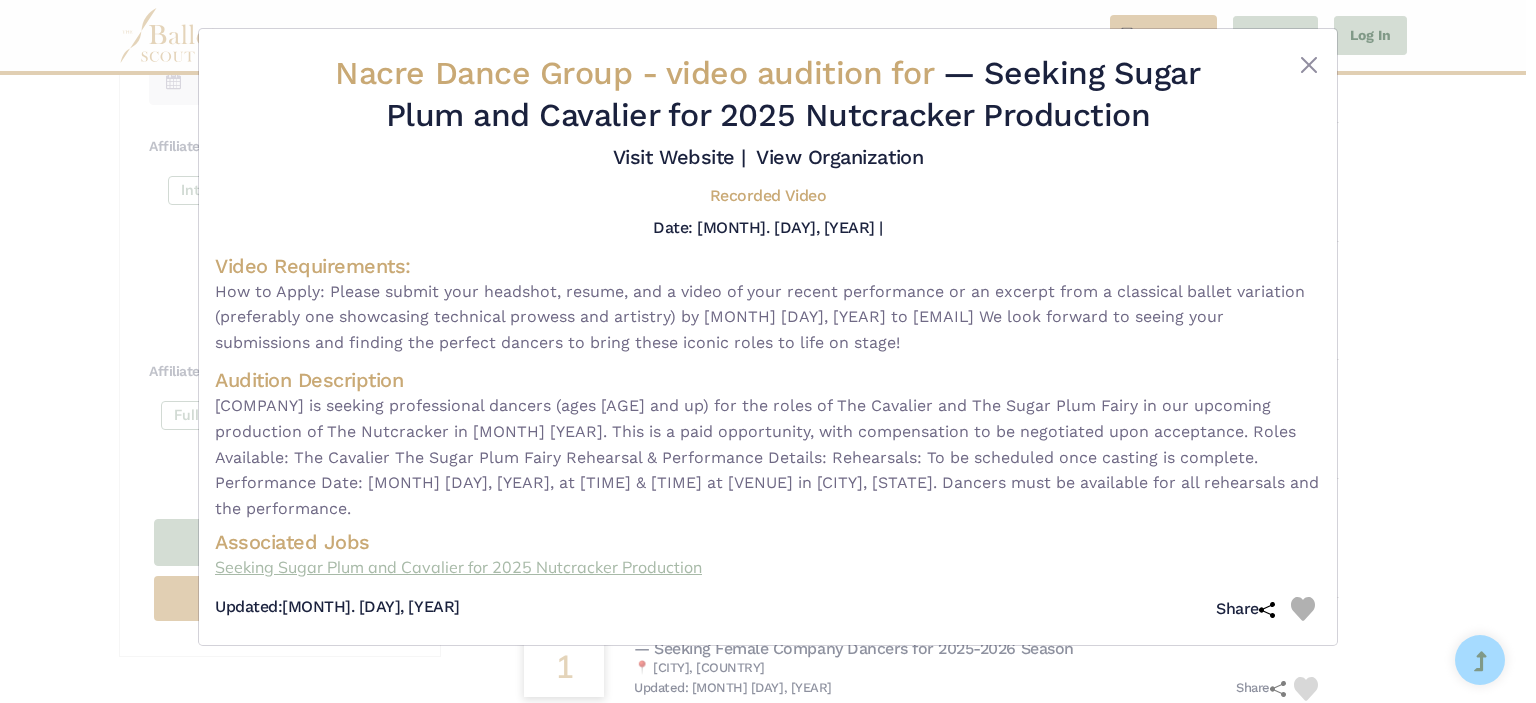 click on "Seeking Sugar Plum and Cavalier for 2025 Nutcracker Production" at bounding box center (768, 568) 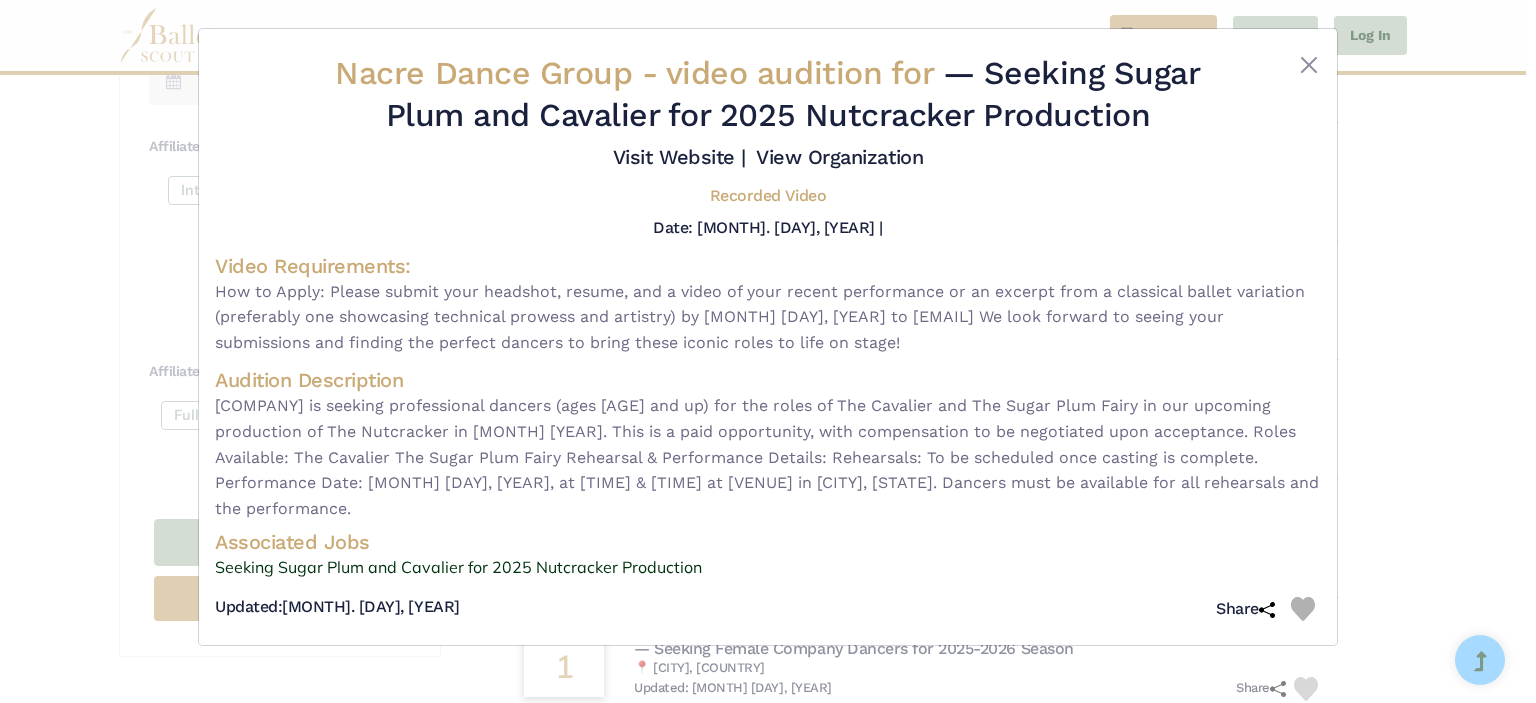 click on "[COMPANY]
-
video audition for
— Seeking Sugar Plum and Cavalier for [YEAR] Nutcracker Production
Visit Website |" at bounding box center [768, 351] 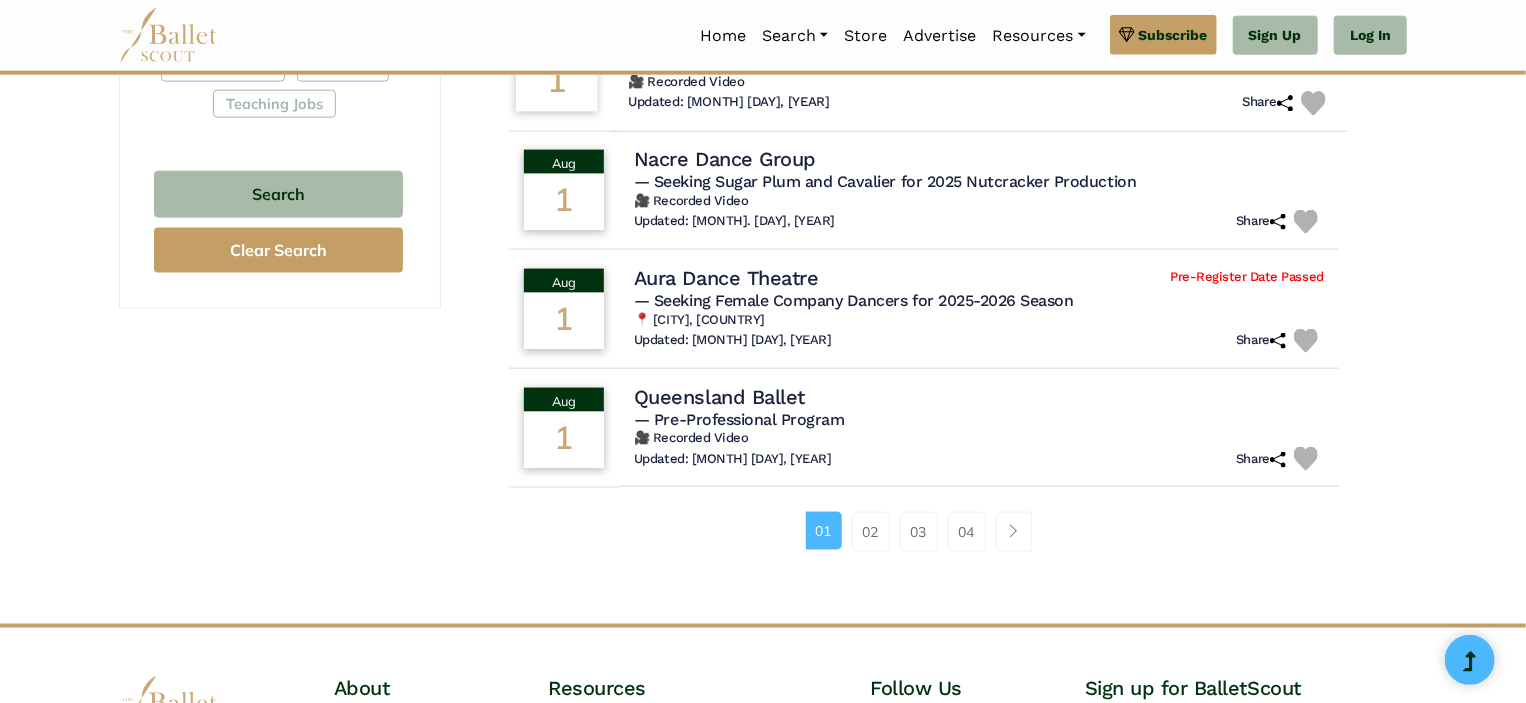 scroll, scrollTop: 1260, scrollLeft: 0, axis: vertical 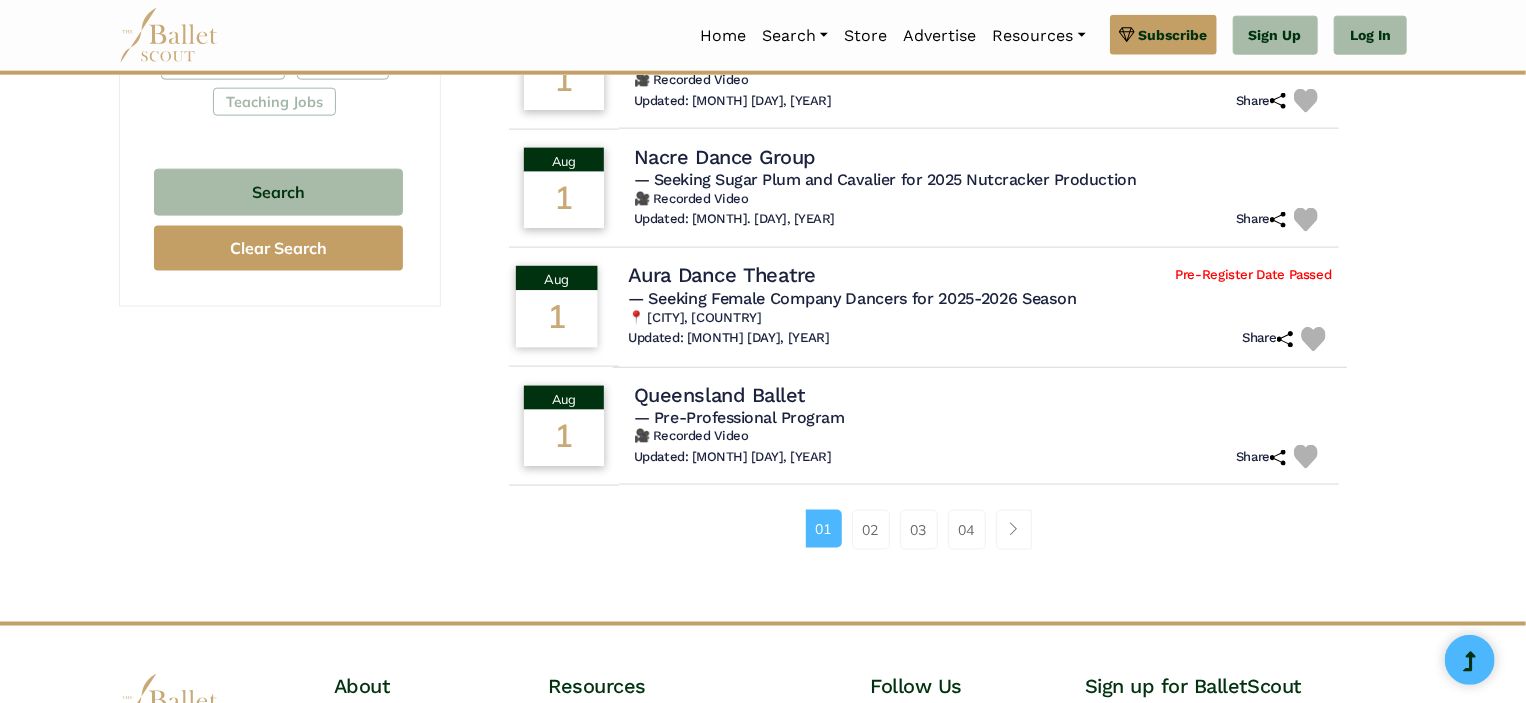 click on "Aura Dance Theatre" at bounding box center (722, 275) 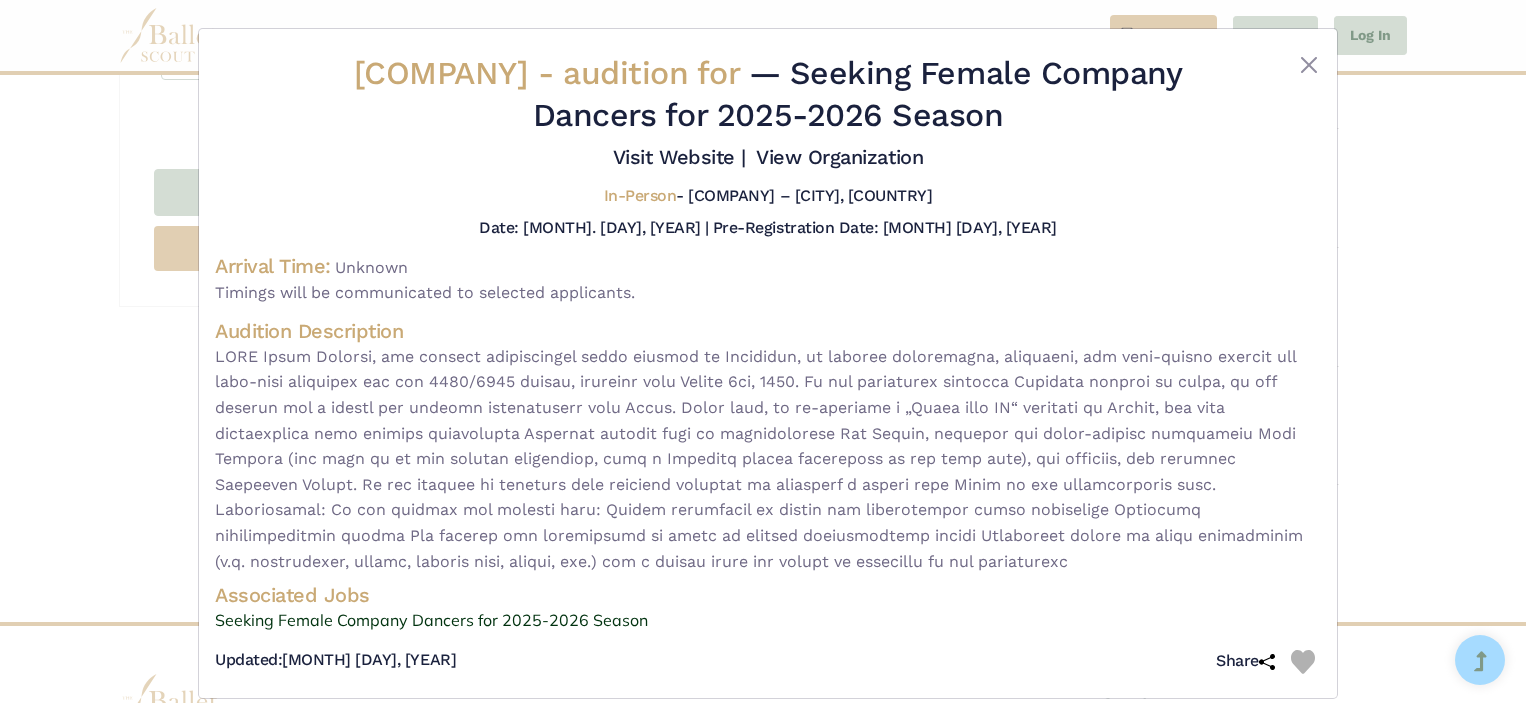click on "[COMPANY]
-
audition for
— Seeking Female Company Dancers for [YEAR]-[YEAR] Season
Visit Website |" at bounding box center [768, 351] 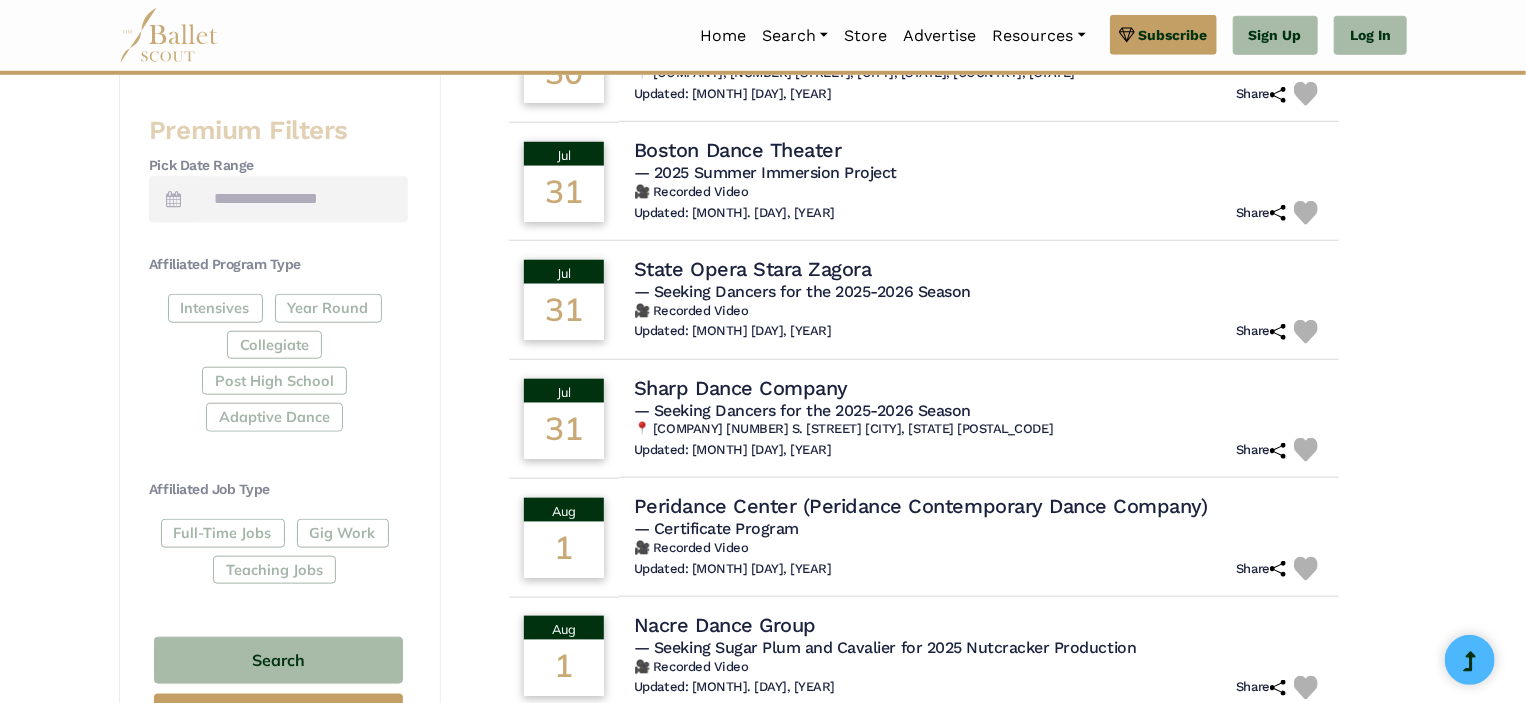 scroll, scrollTop: 791, scrollLeft: 0, axis: vertical 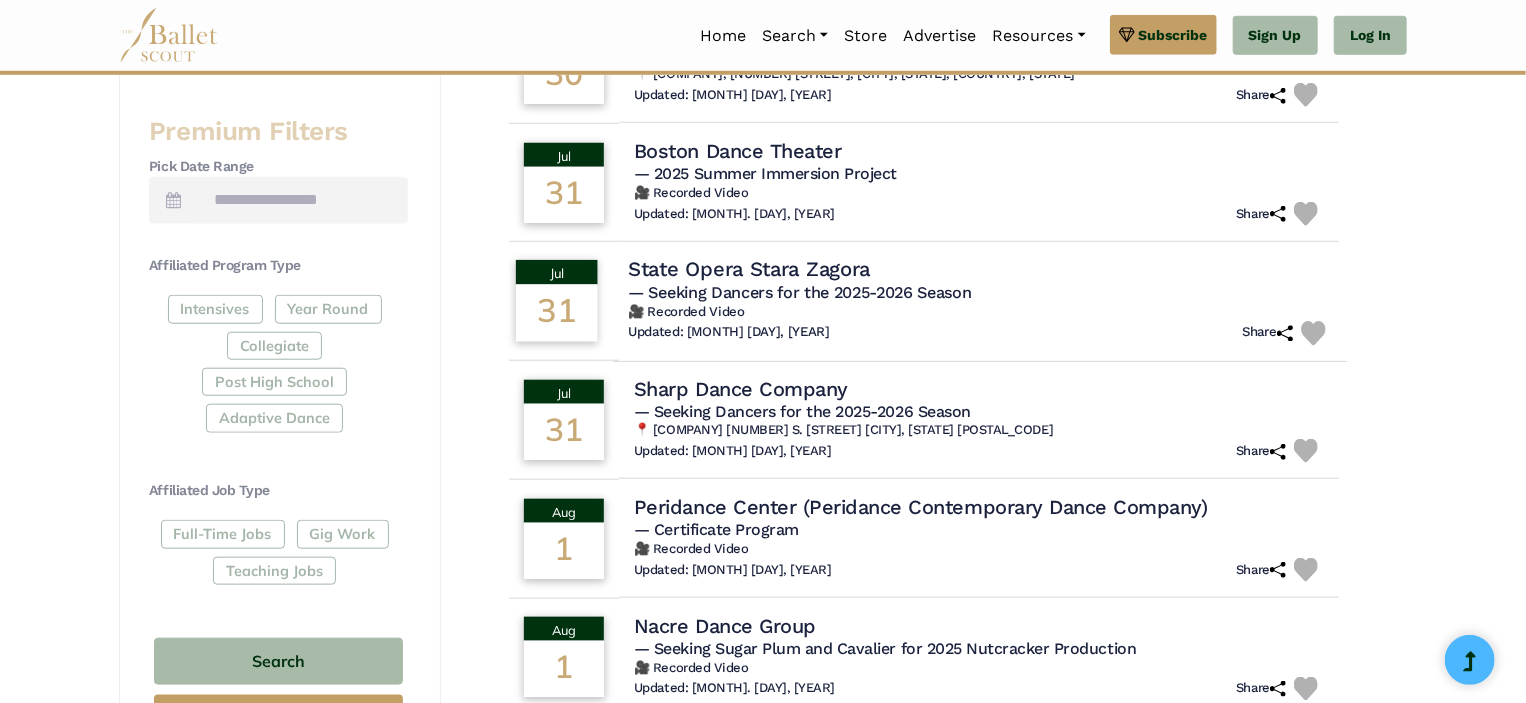 click on "State Opera Stara Zagora" at bounding box center (749, 269) 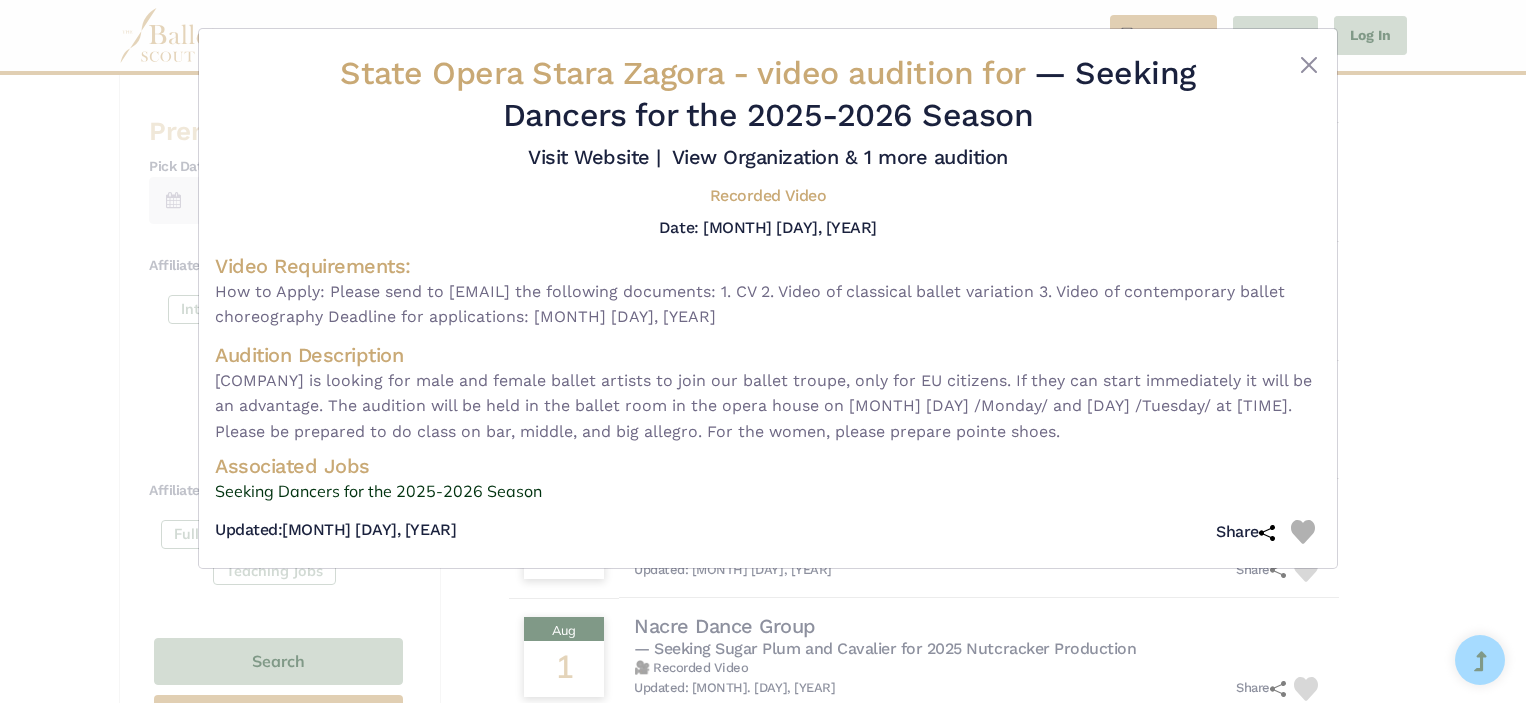 click on "State Opera Stara Zagora
-
video audition for
— Seeking Dancers for the 2025-2026 Season
Visit Website |" at bounding box center [768, 351] 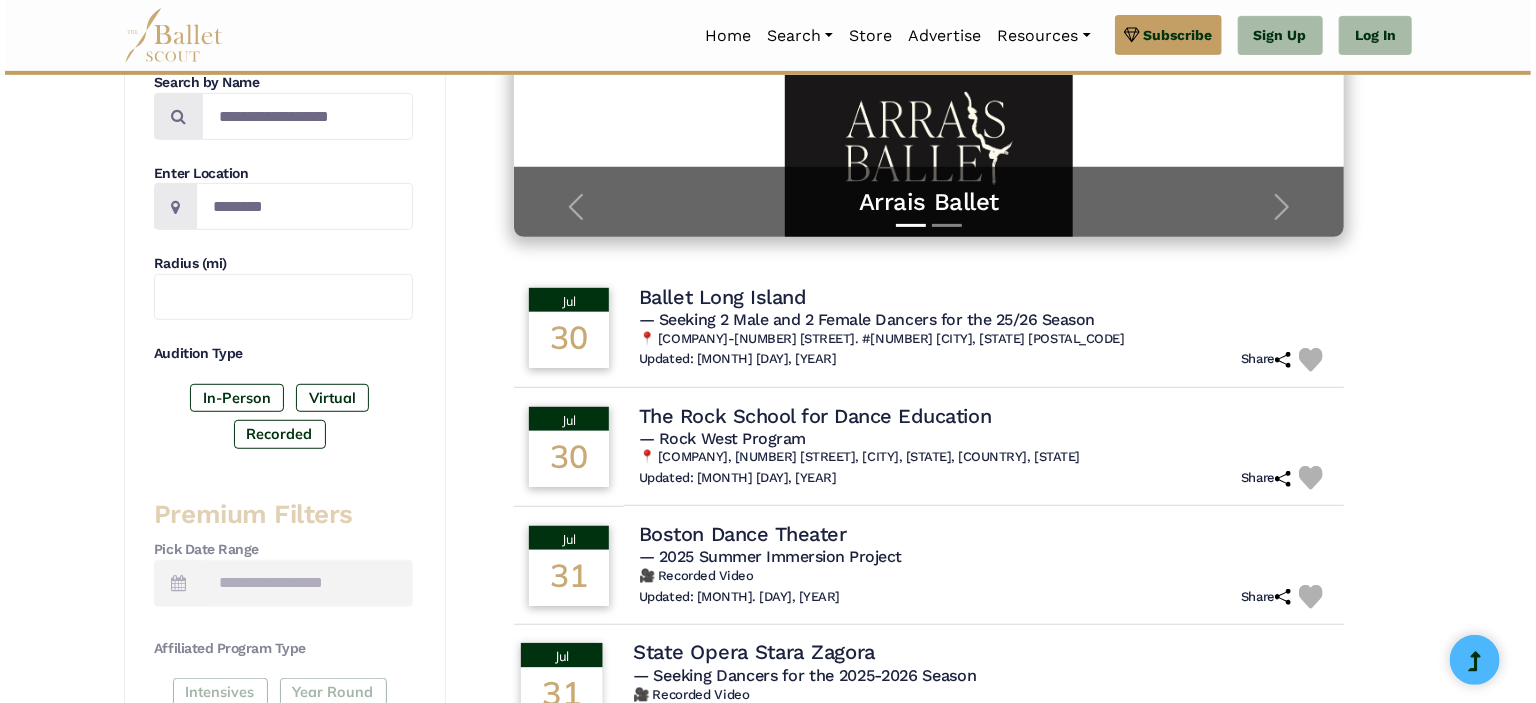 scroll, scrollTop: 407, scrollLeft: 0, axis: vertical 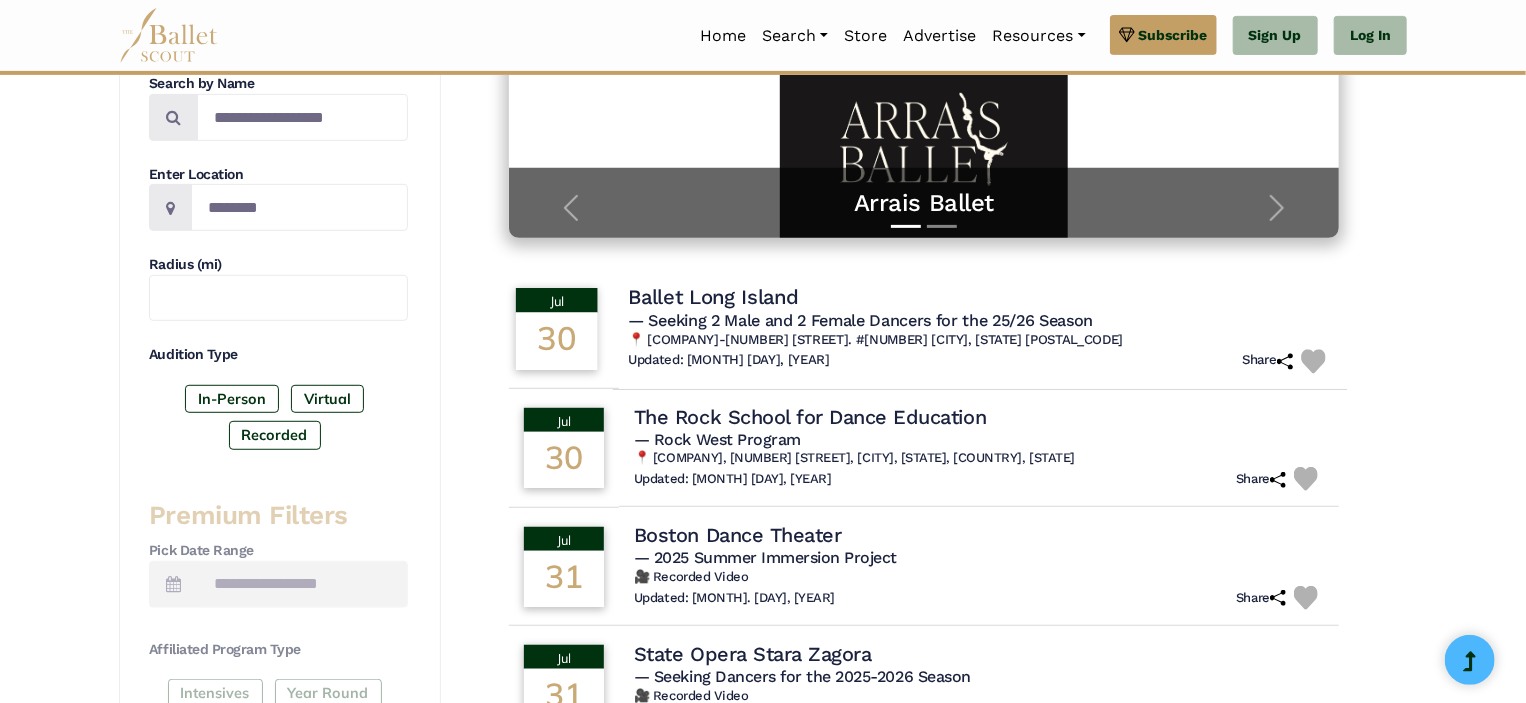 click on "📍 Ballet Long Island-1863 Pond Rd. #9 Ronkonkoma, New York 11779" at bounding box center [980, 340] 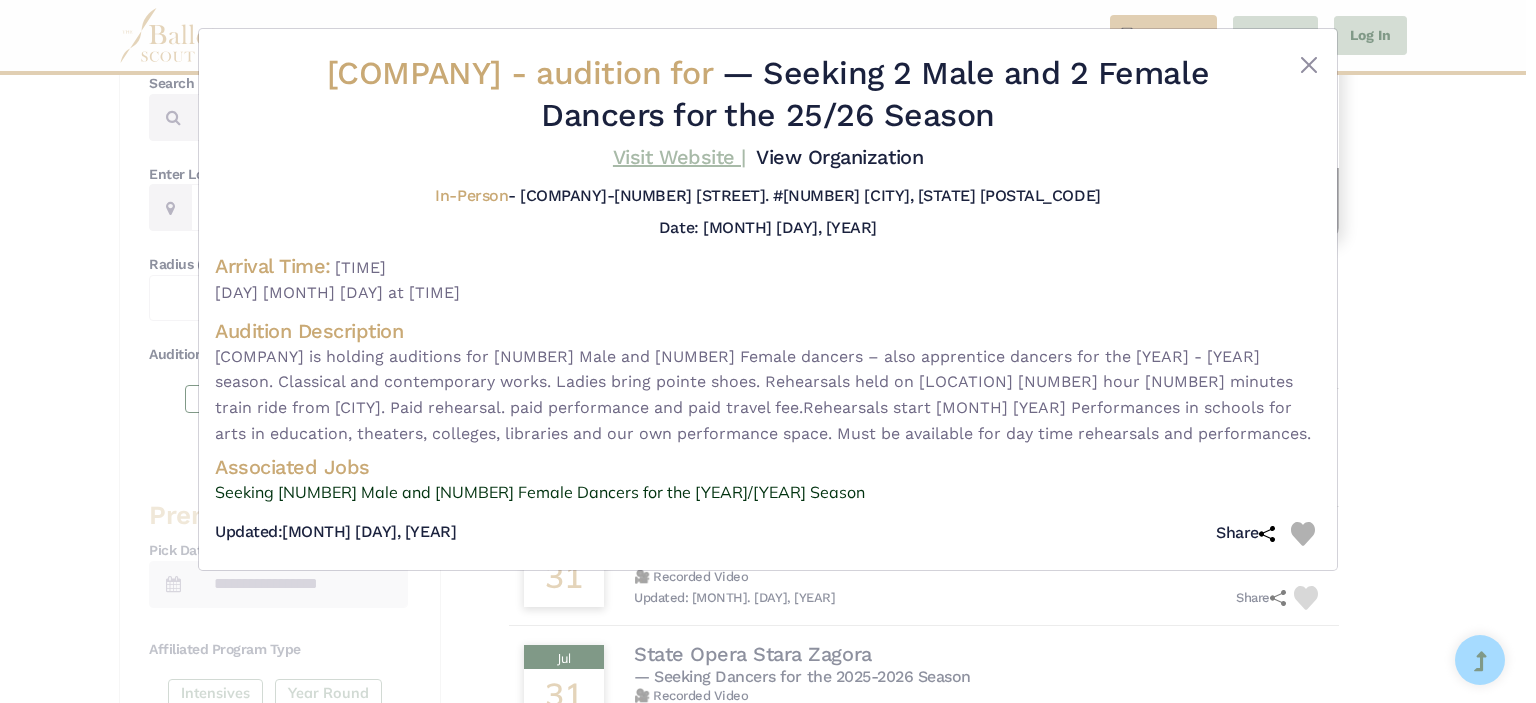 click on "Visit Website |" at bounding box center [679, 157] 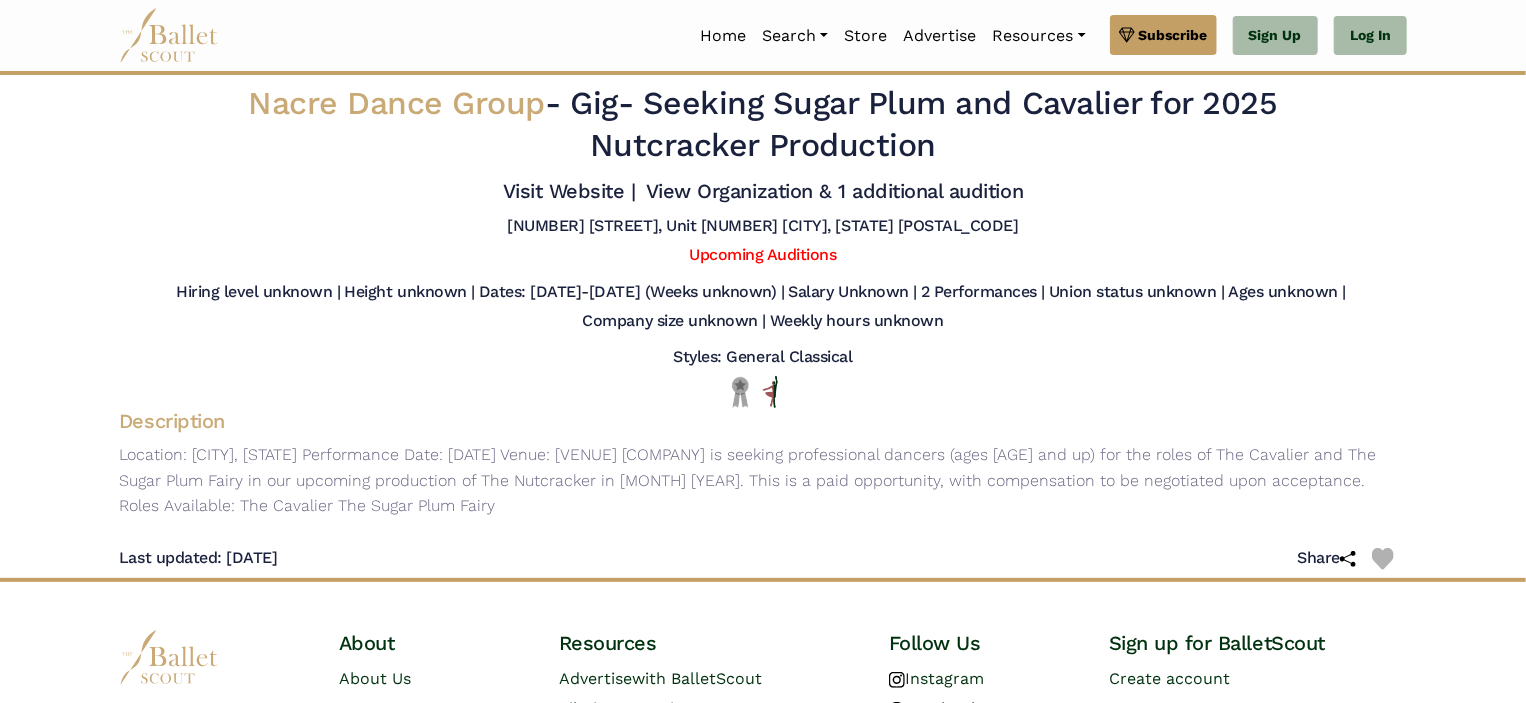 scroll, scrollTop: 164, scrollLeft: 0, axis: vertical 